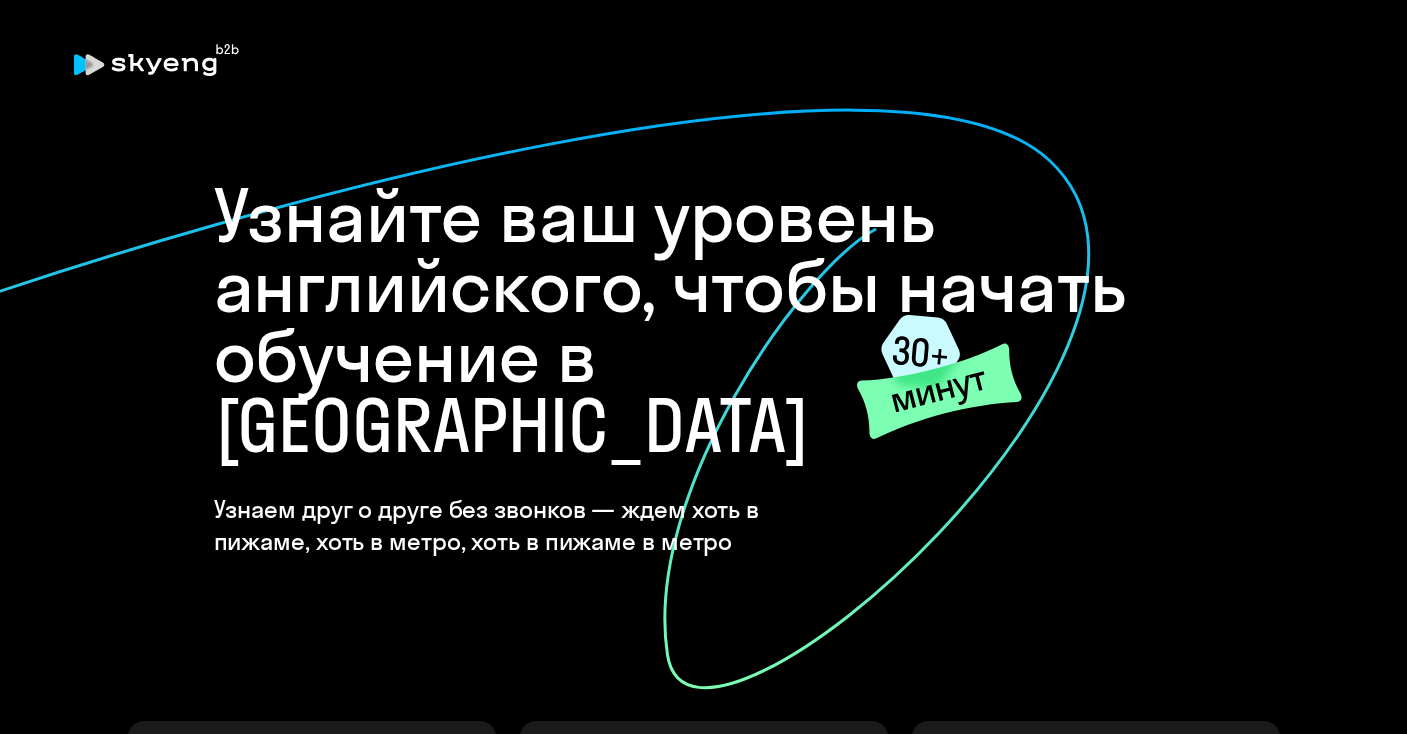 scroll, scrollTop: 0, scrollLeft: 0, axis: both 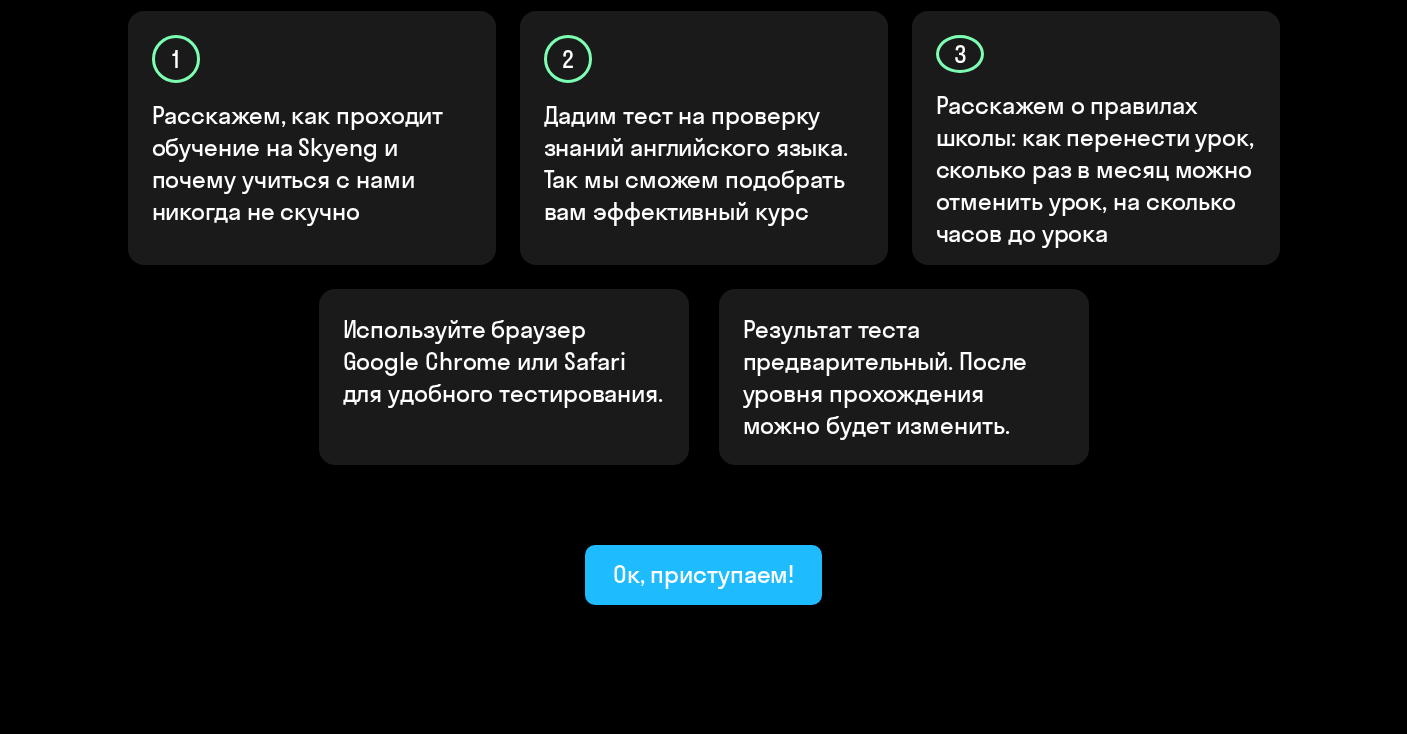 click on "Ок, приступаем!" 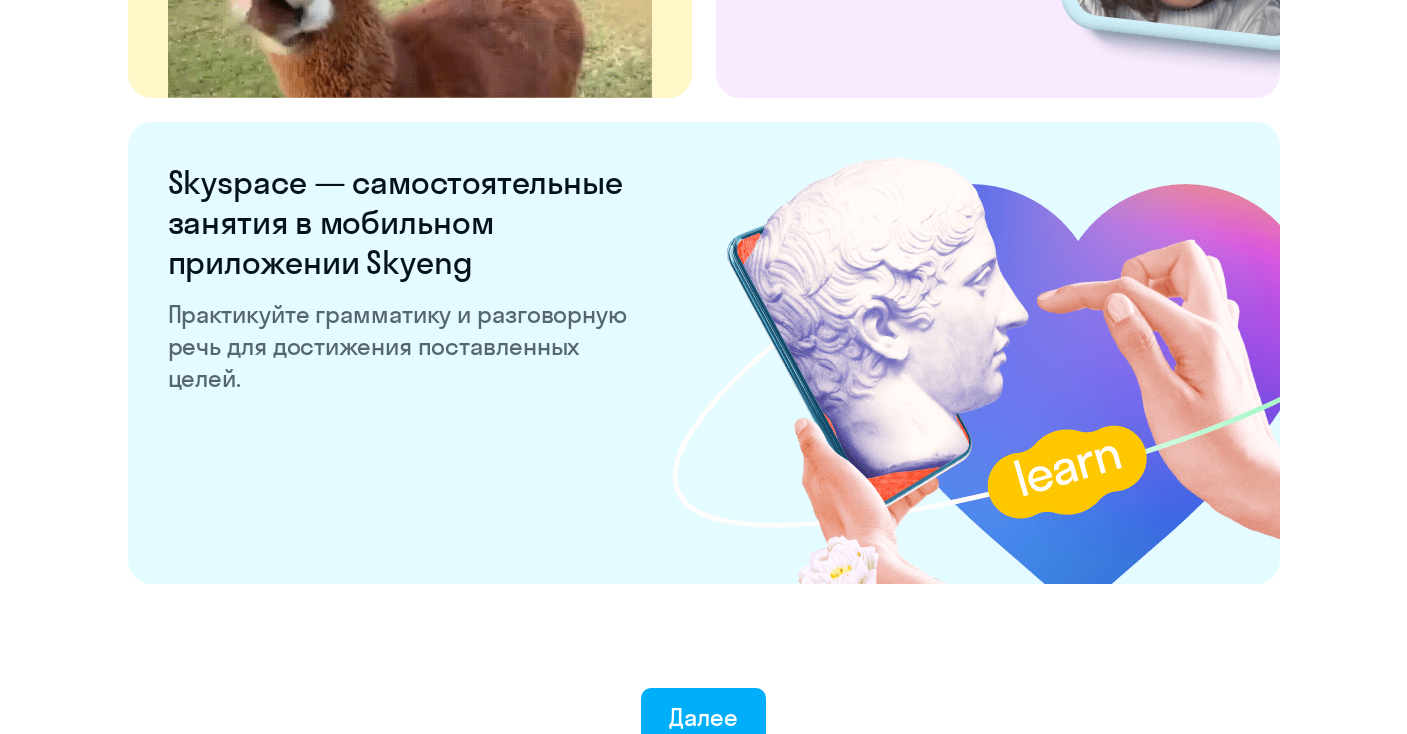 scroll, scrollTop: 3901, scrollLeft: 0, axis: vertical 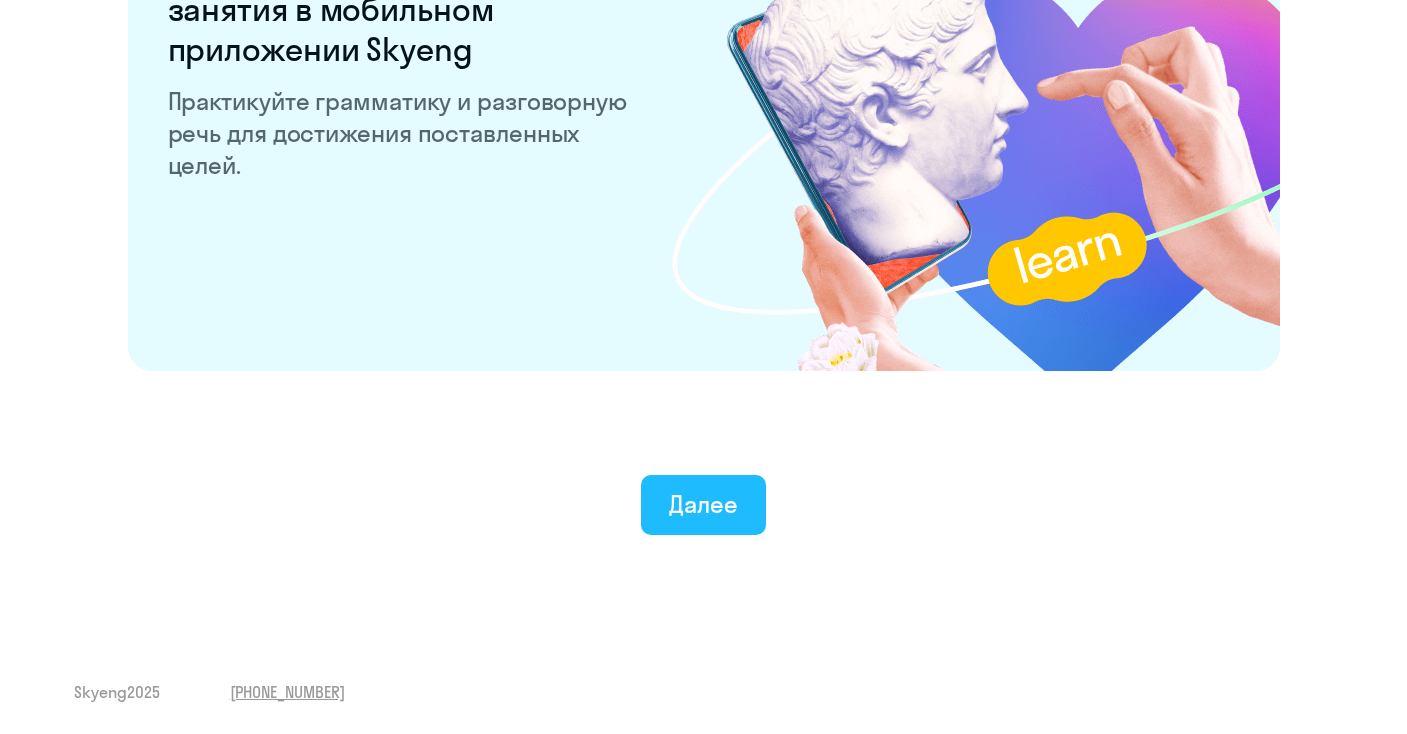 click on "Далее" 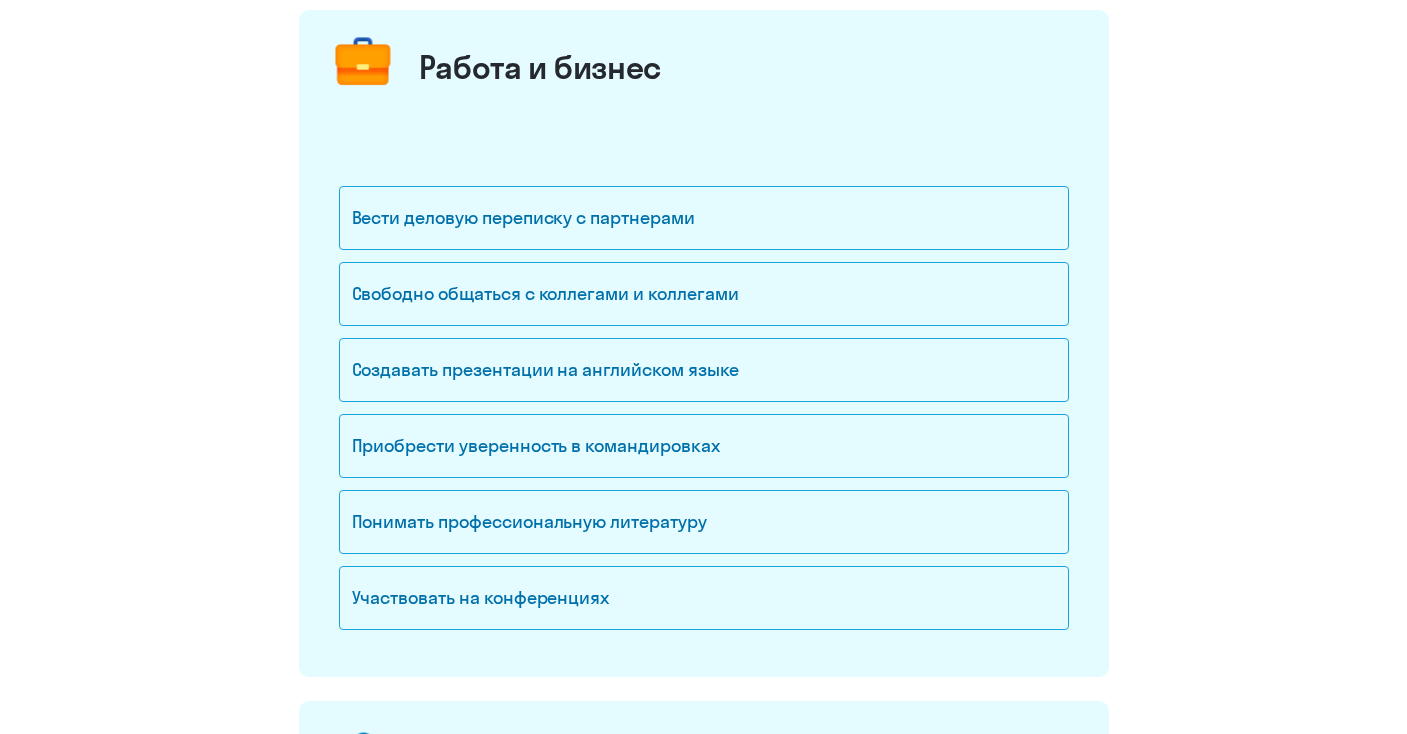 scroll, scrollTop: 266, scrollLeft: 0, axis: vertical 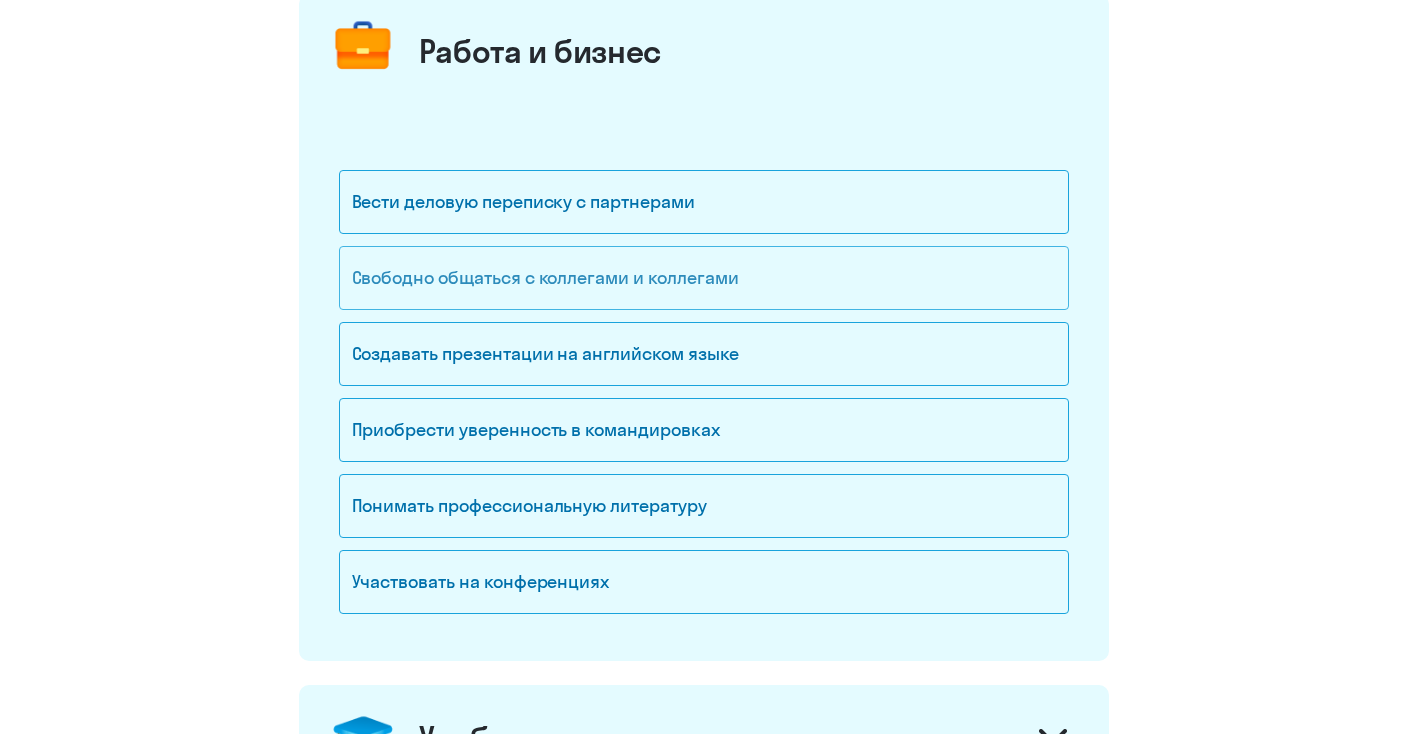 click on "Свободно общаться с коллегами и коллегами" 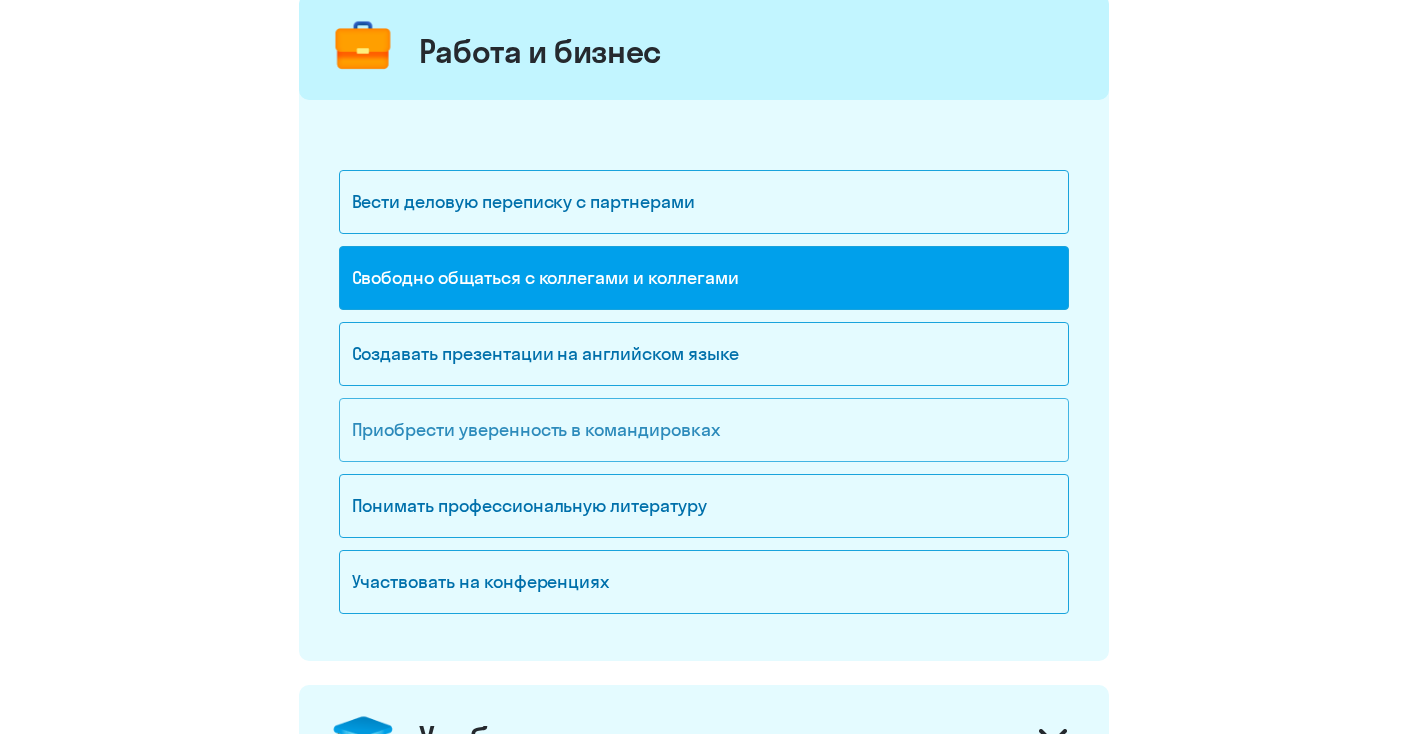 click on "Приобрести уверенность в командировках" 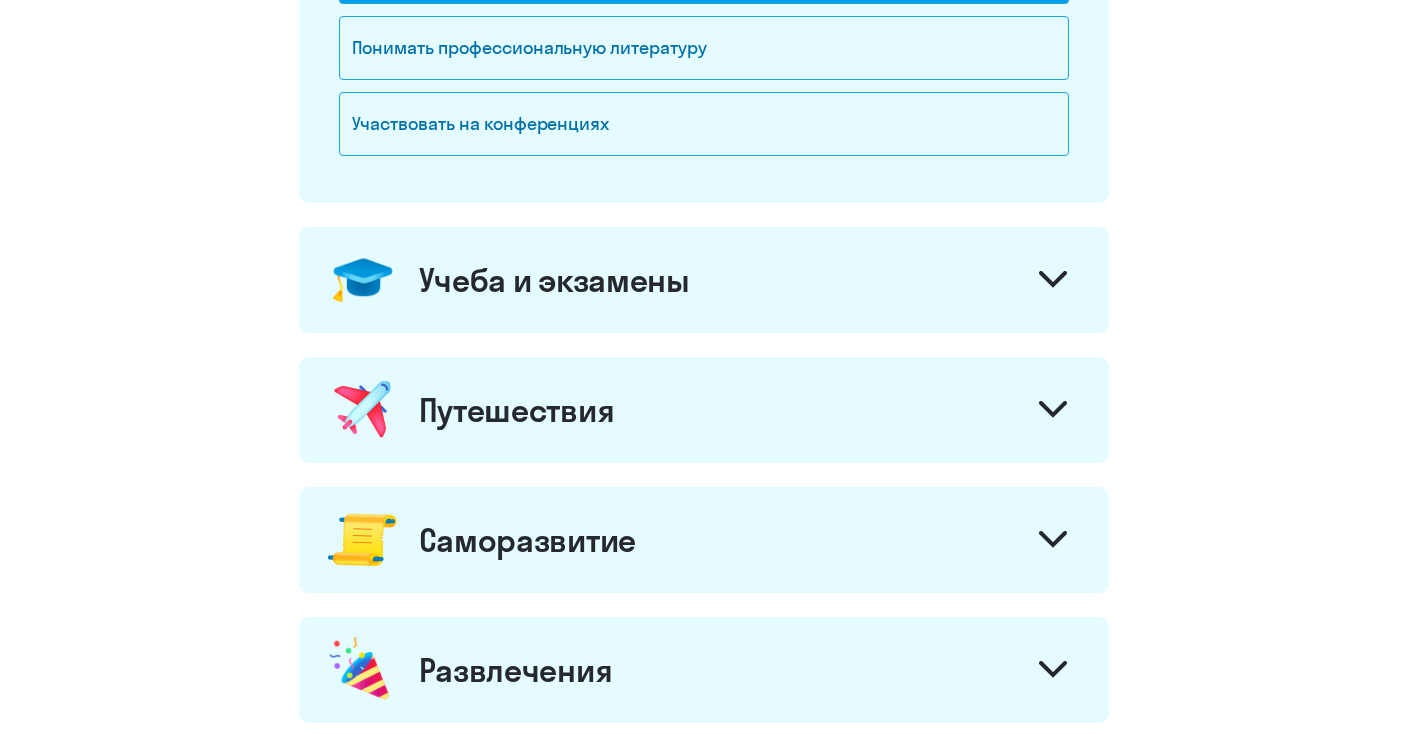 scroll, scrollTop: 733, scrollLeft: 0, axis: vertical 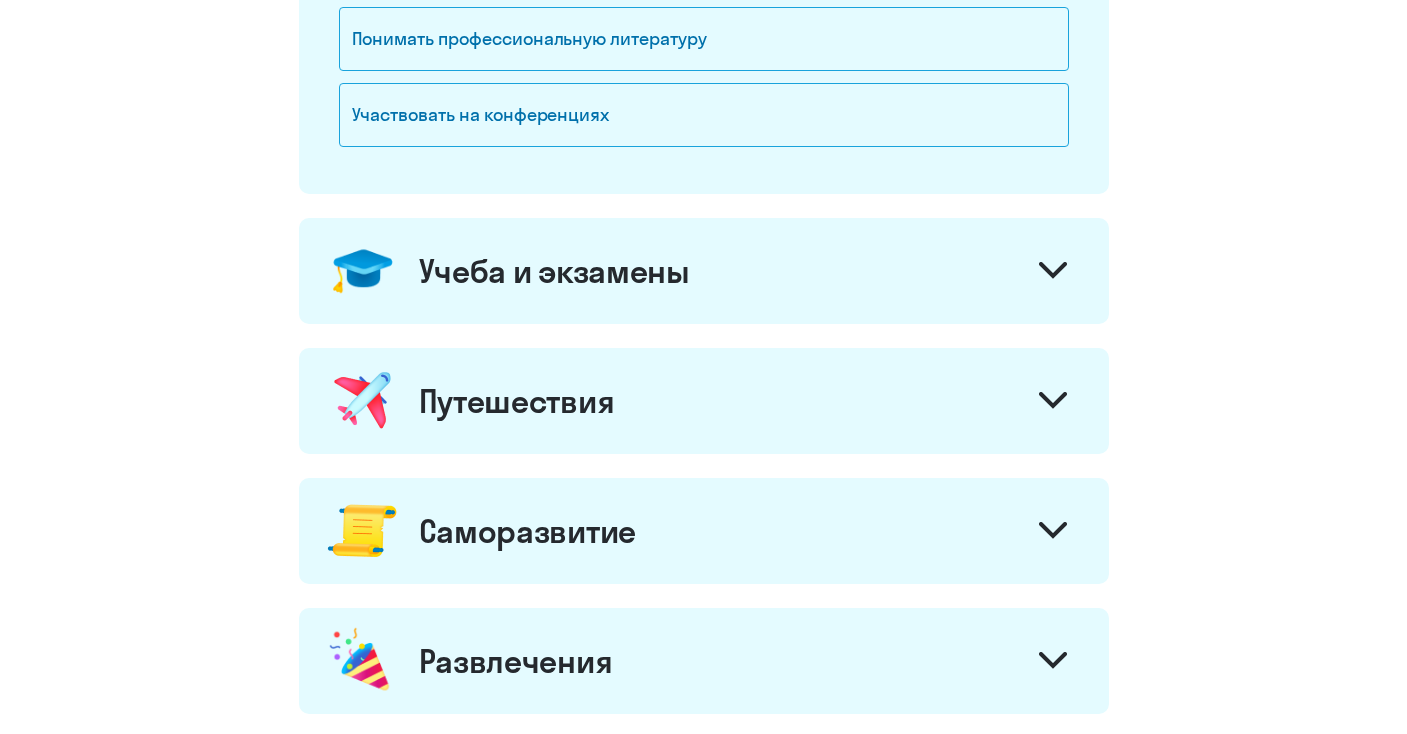 click on "Учеба и экзамены" 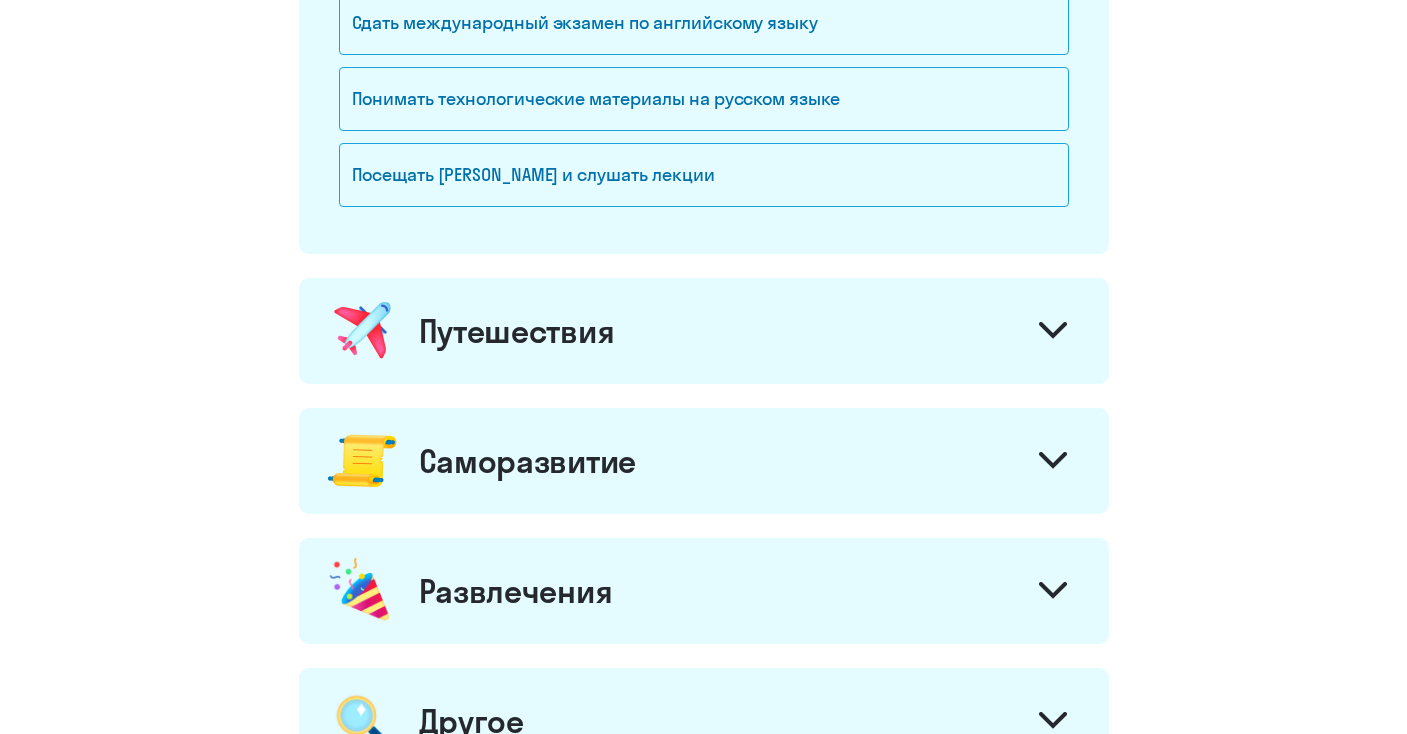scroll, scrollTop: 1141, scrollLeft: 0, axis: vertical 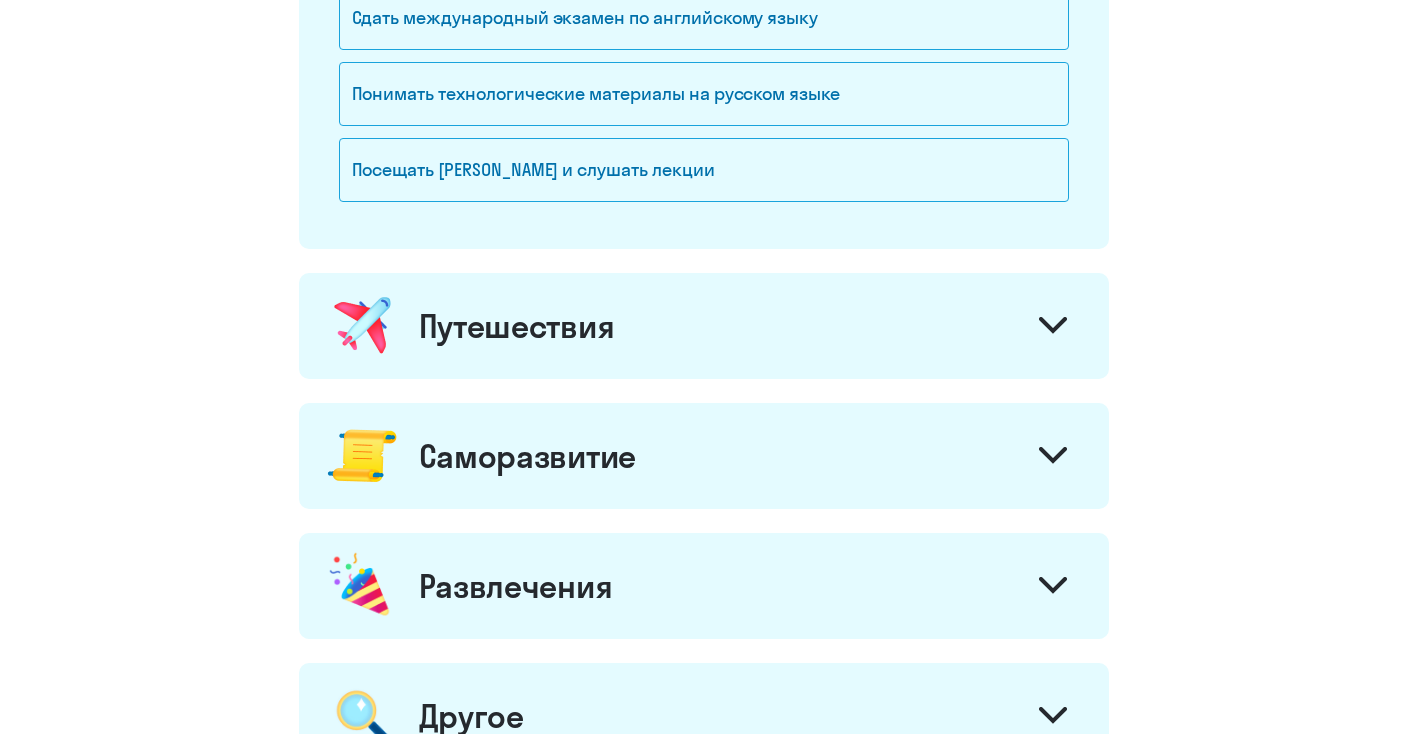 click on "Путешествия" 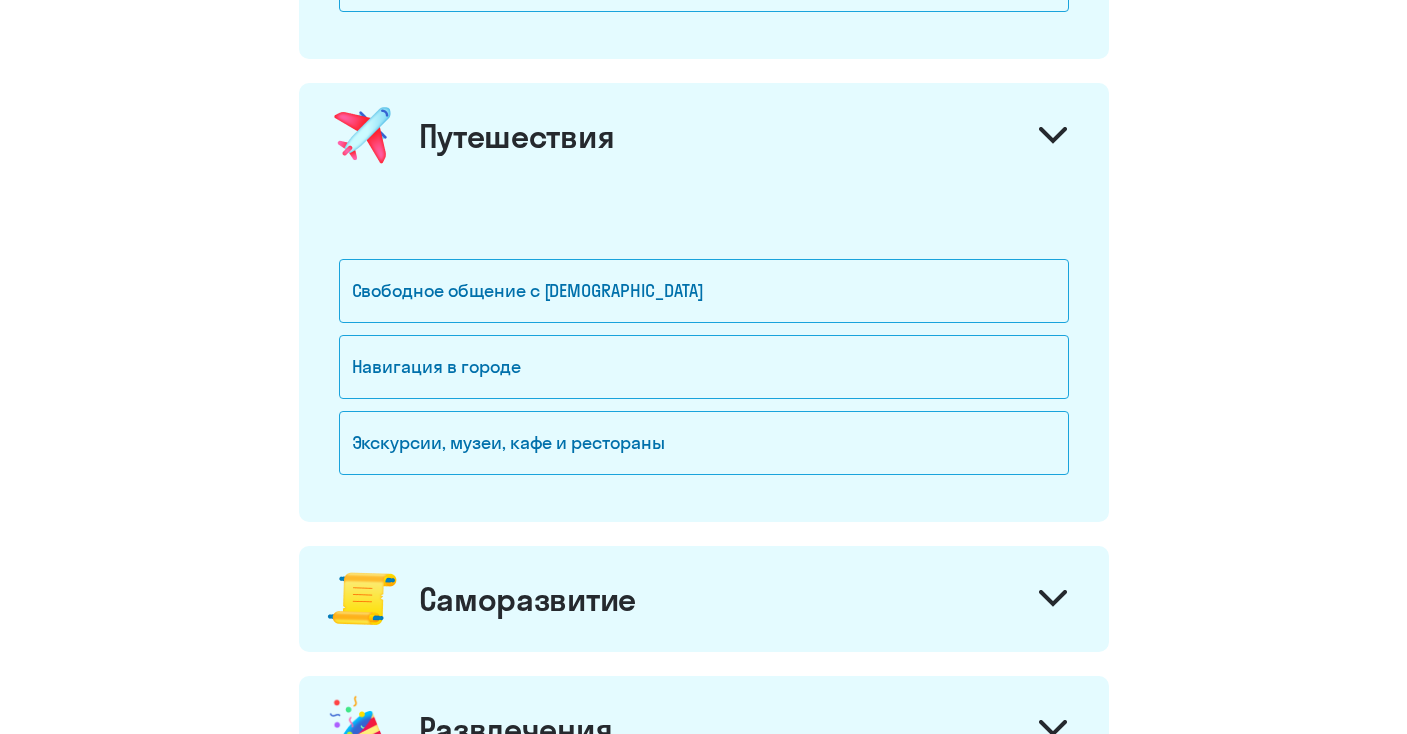 scroll, scrollTop: 1332, scrollLeft: 0, axis: vertical 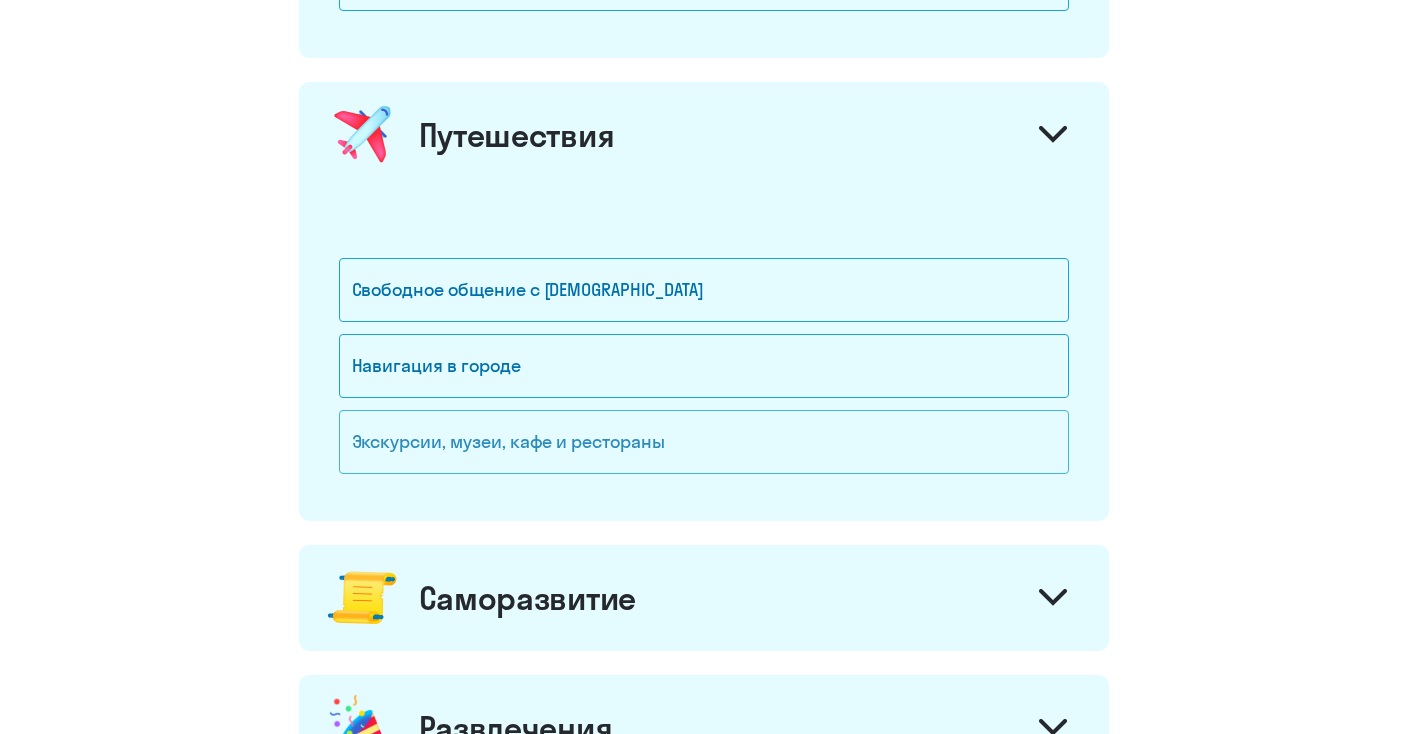 click on "Экскурсии, музеи, кафе и рестораны" 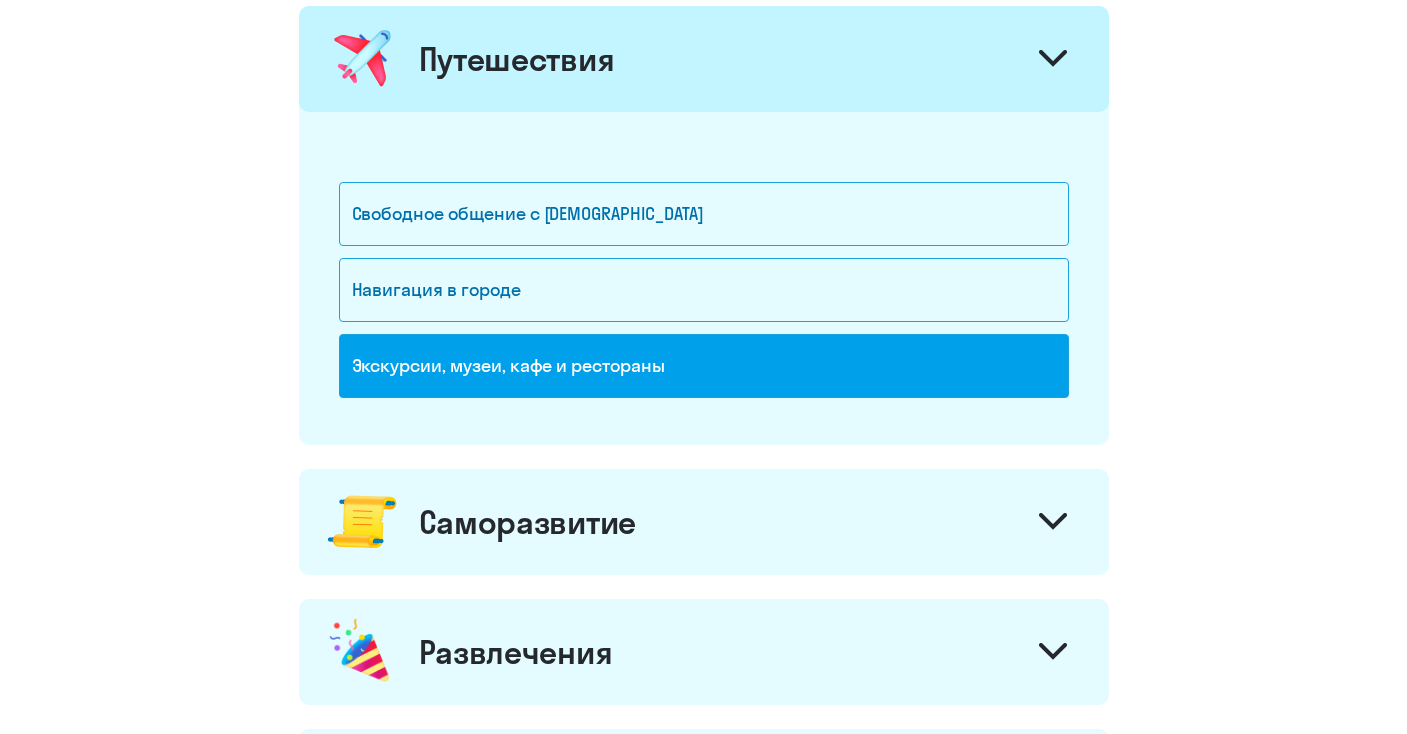 scroll, scrollTop: 1409, scrollLeft: 0, axis: vertical 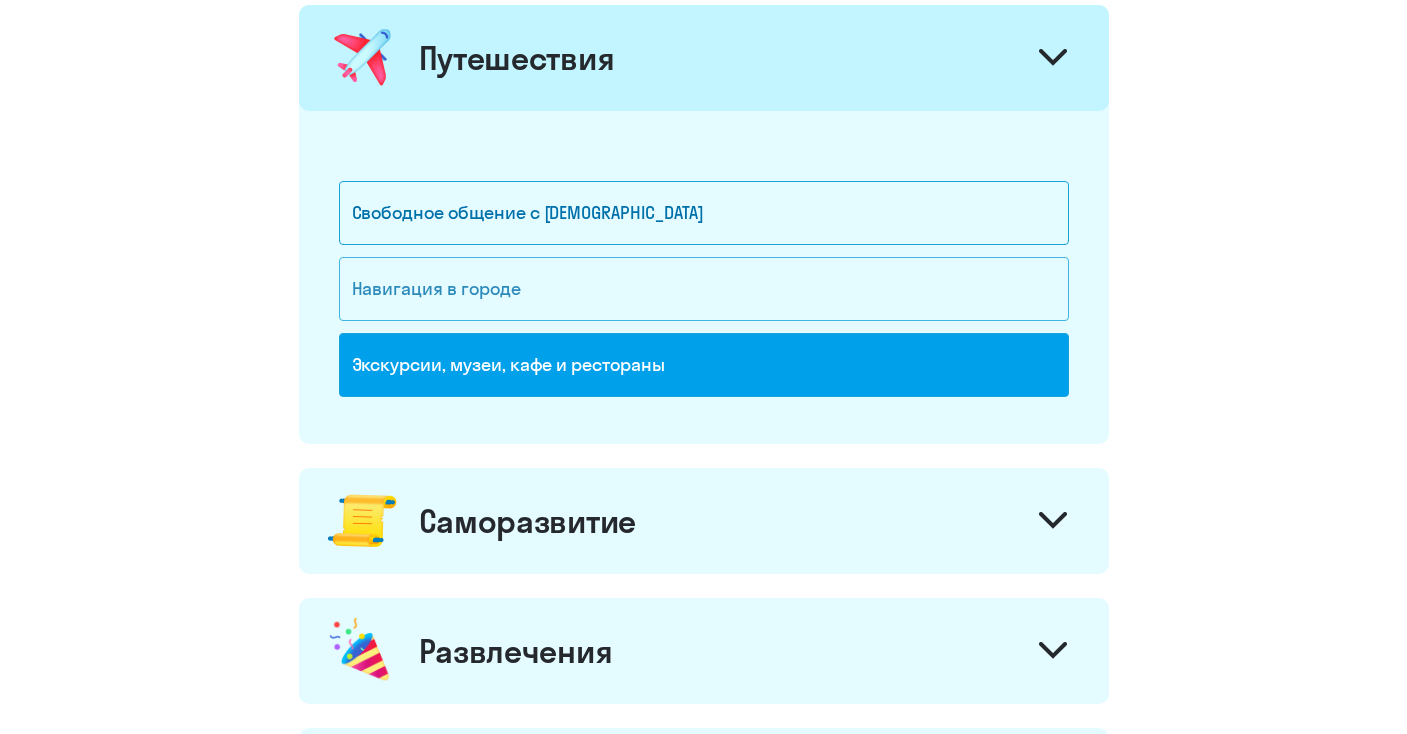 click on "Навигация в городе" 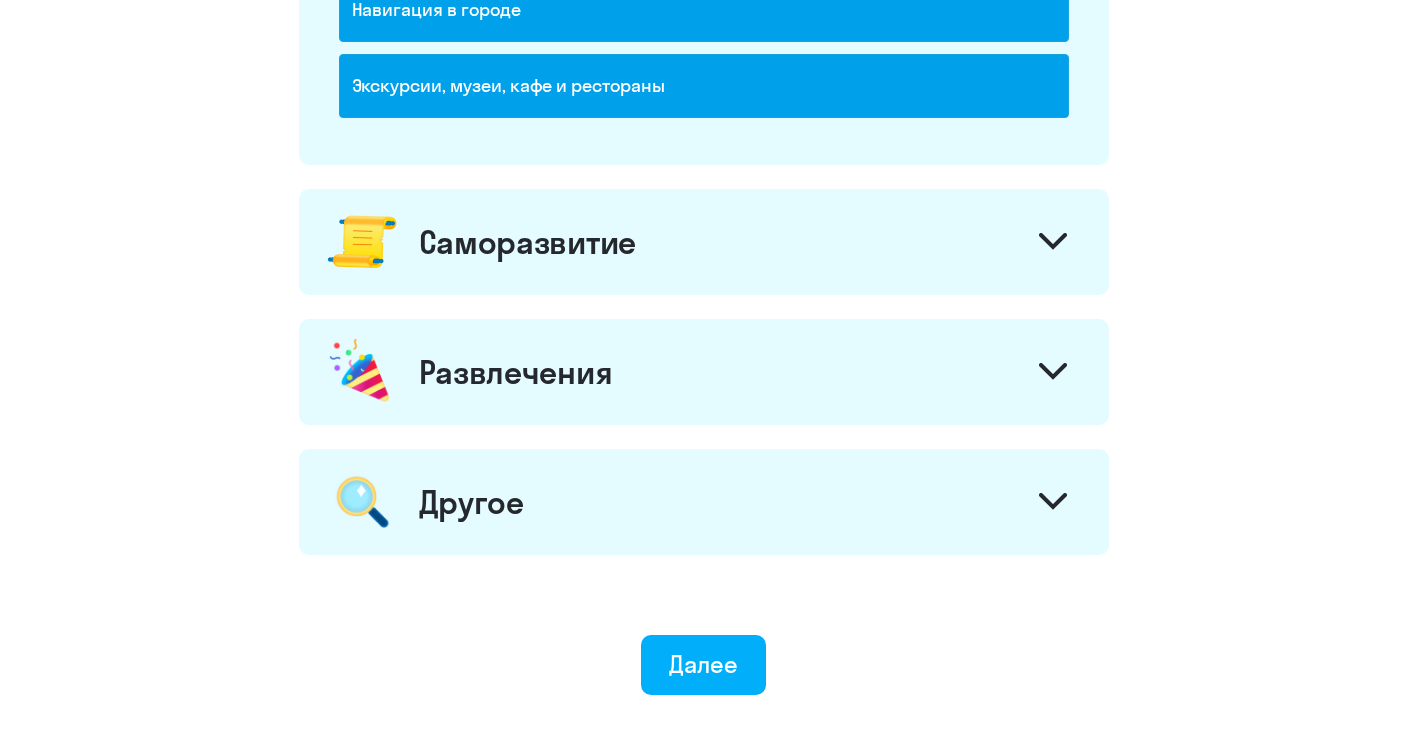 scroll, scrollTop: 1691, scrollLeft: 0, axis: vertical 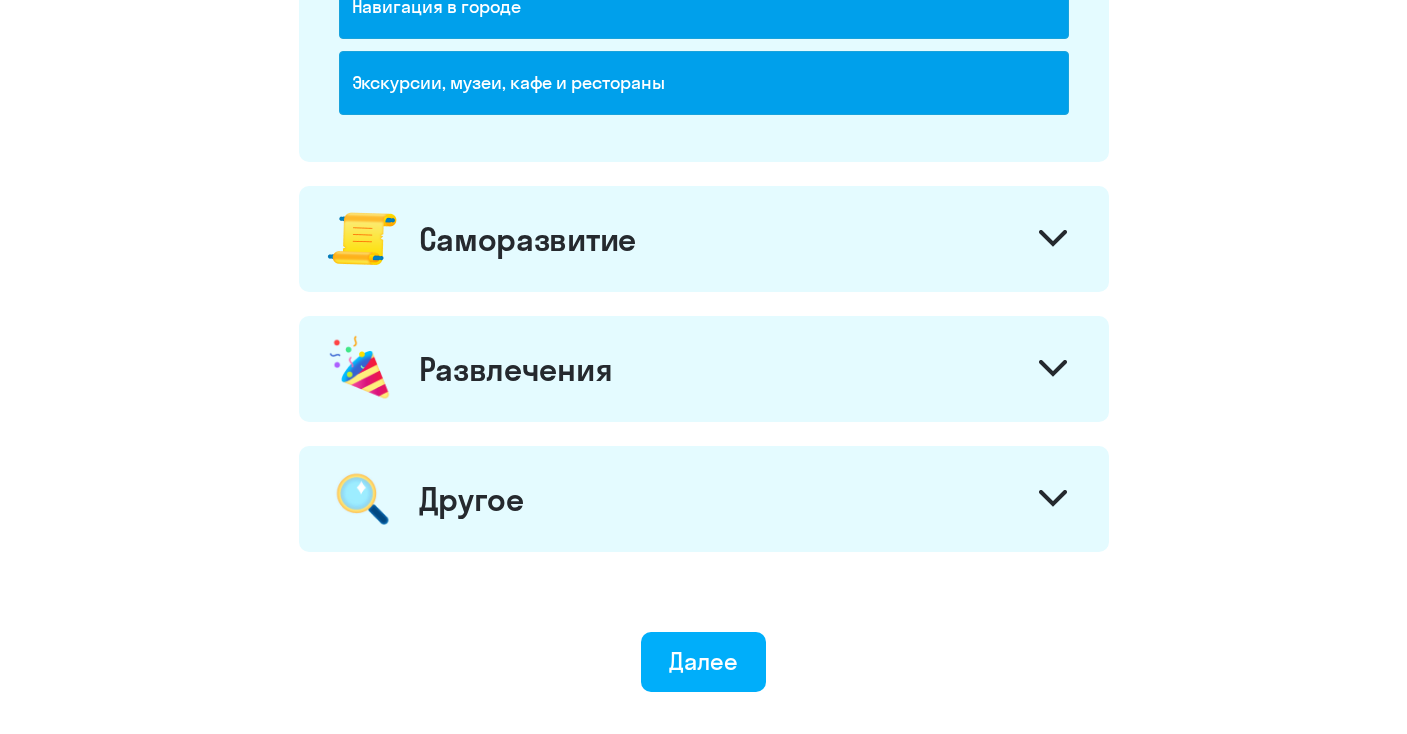 click on "Саморазвитие" 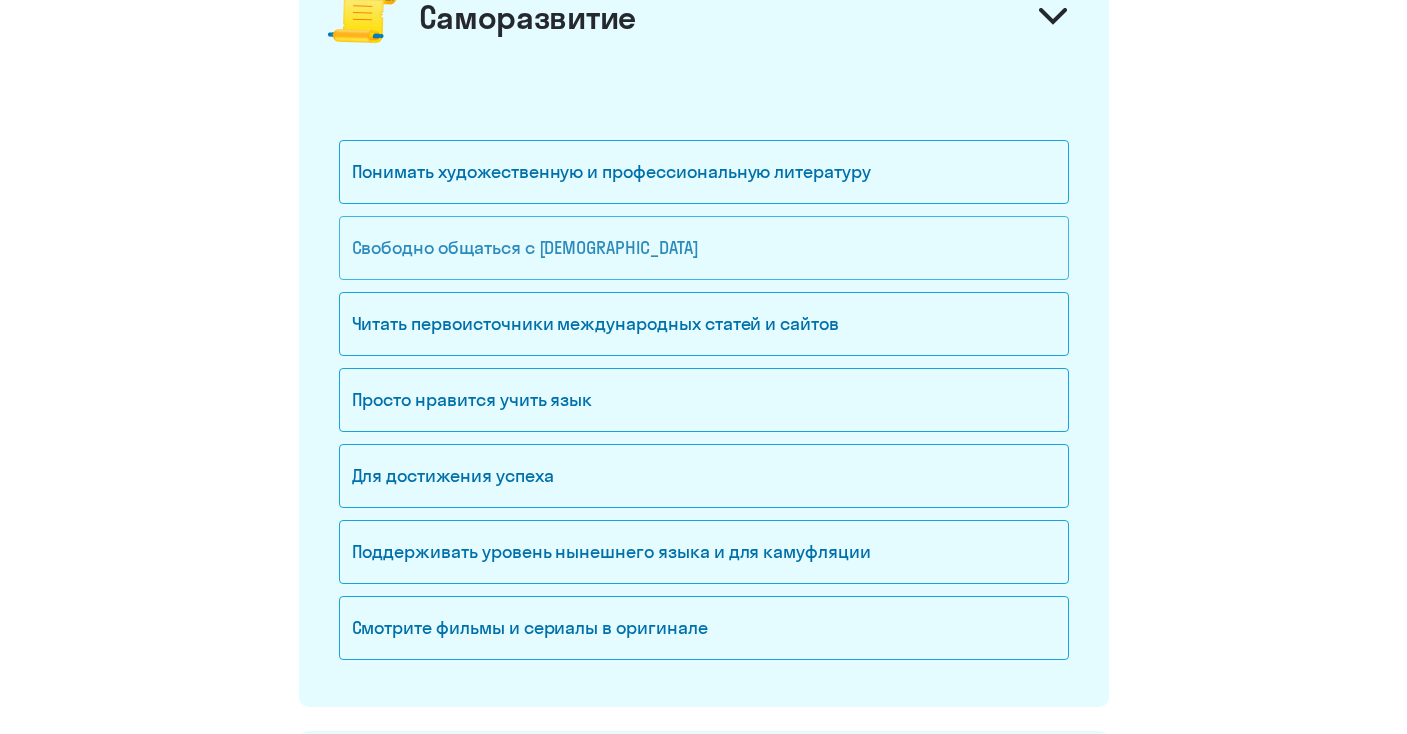 scroll, scrollTop: 1912, scrollLeft: 0, axis: vertical 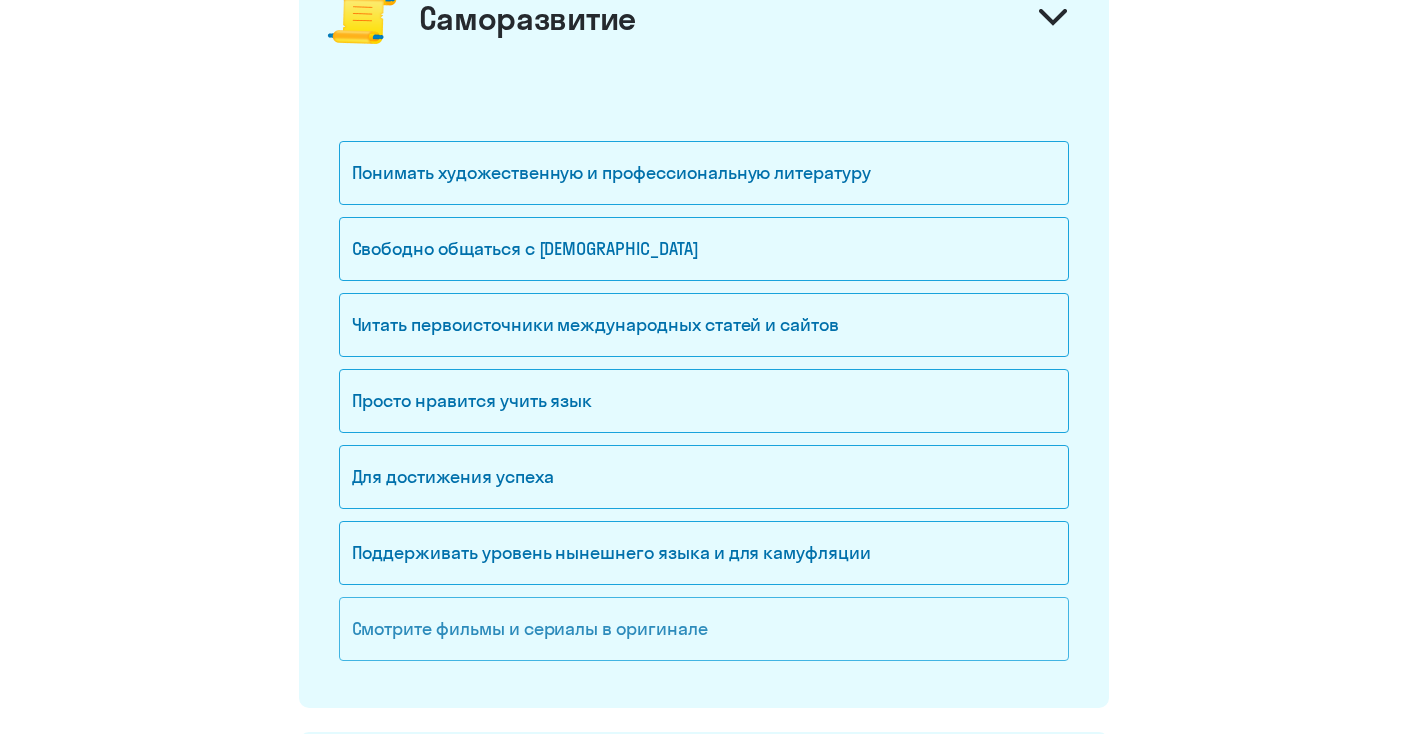 click on "Смотрите фильмы и сериалы в оригинале" 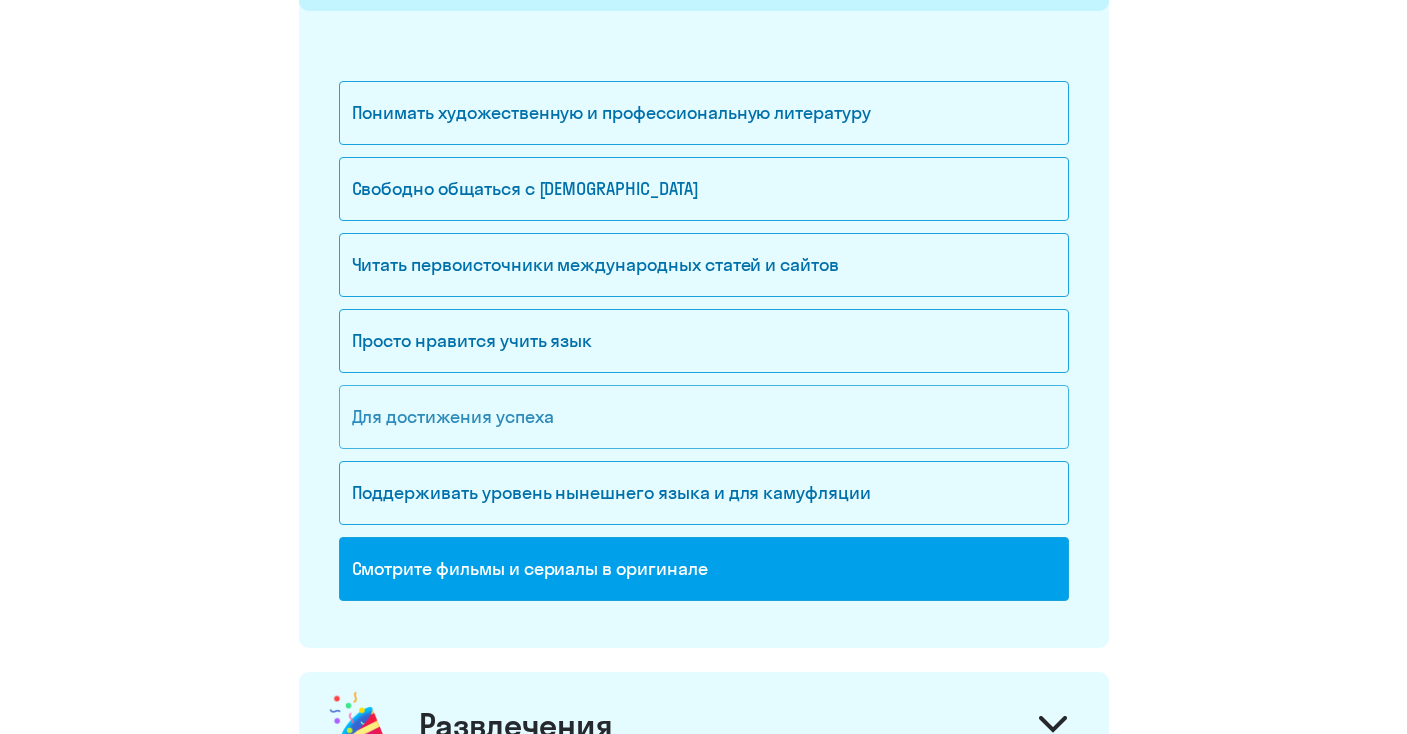 scroll, scrollTop: 1986, scrollLeft: 0, axis: vertical 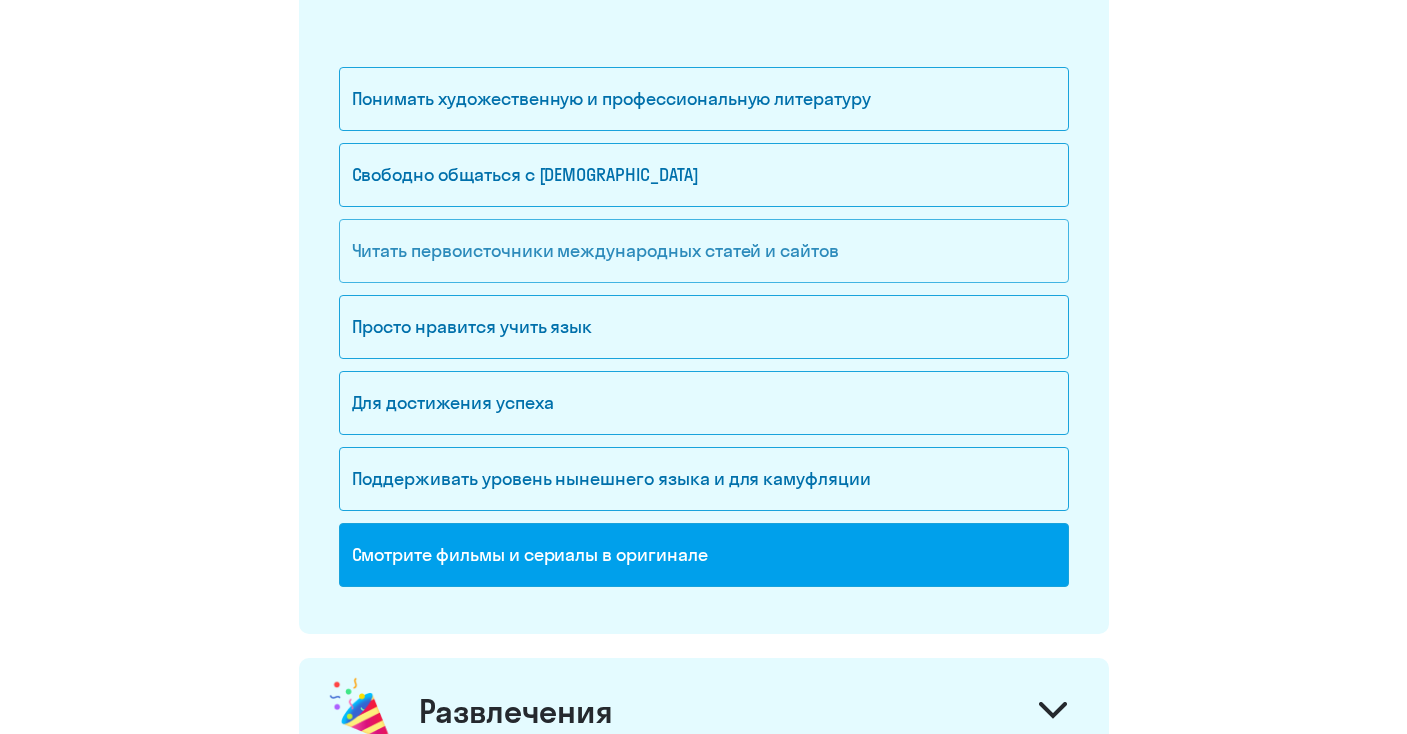 click on "Читать первоисточники международных статей и сайтов" 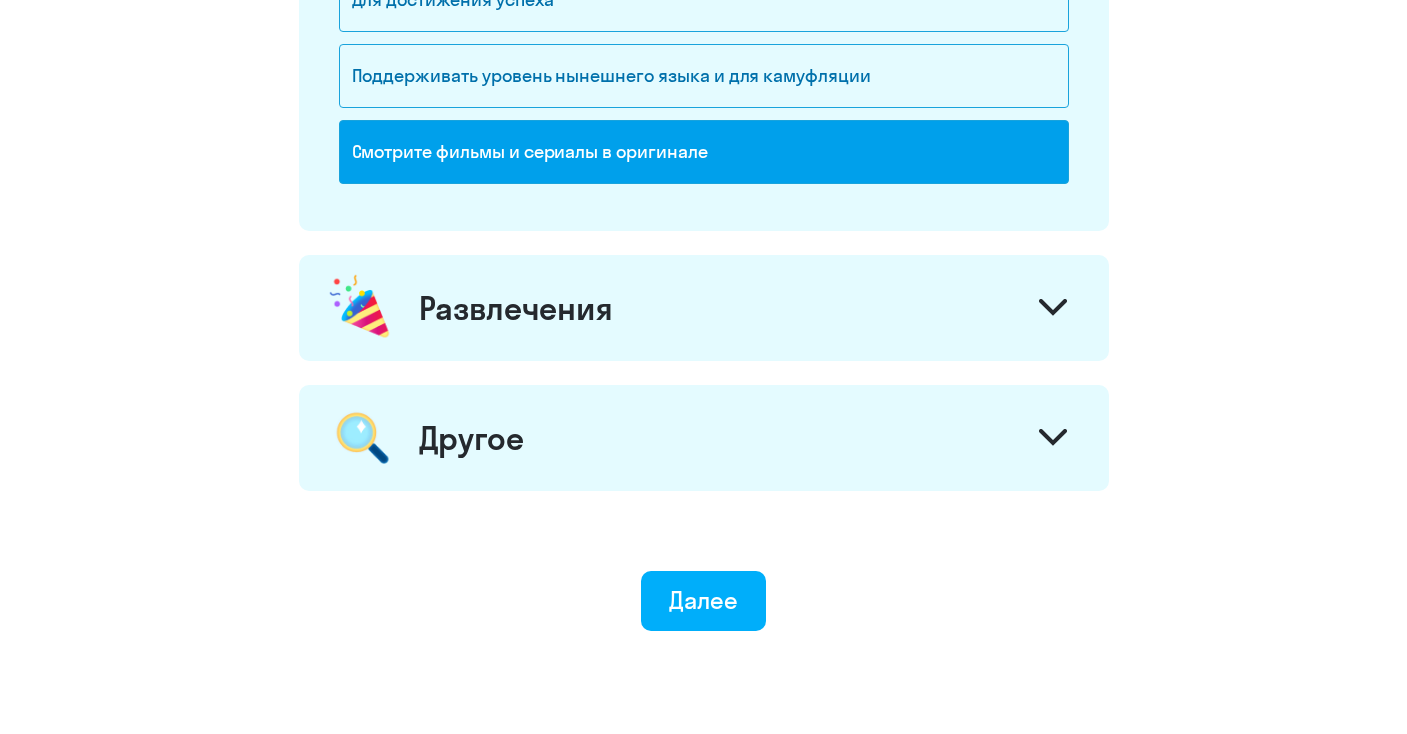 scroll, scrollTop: 2388, scrollLeft: 0, axis: vertical 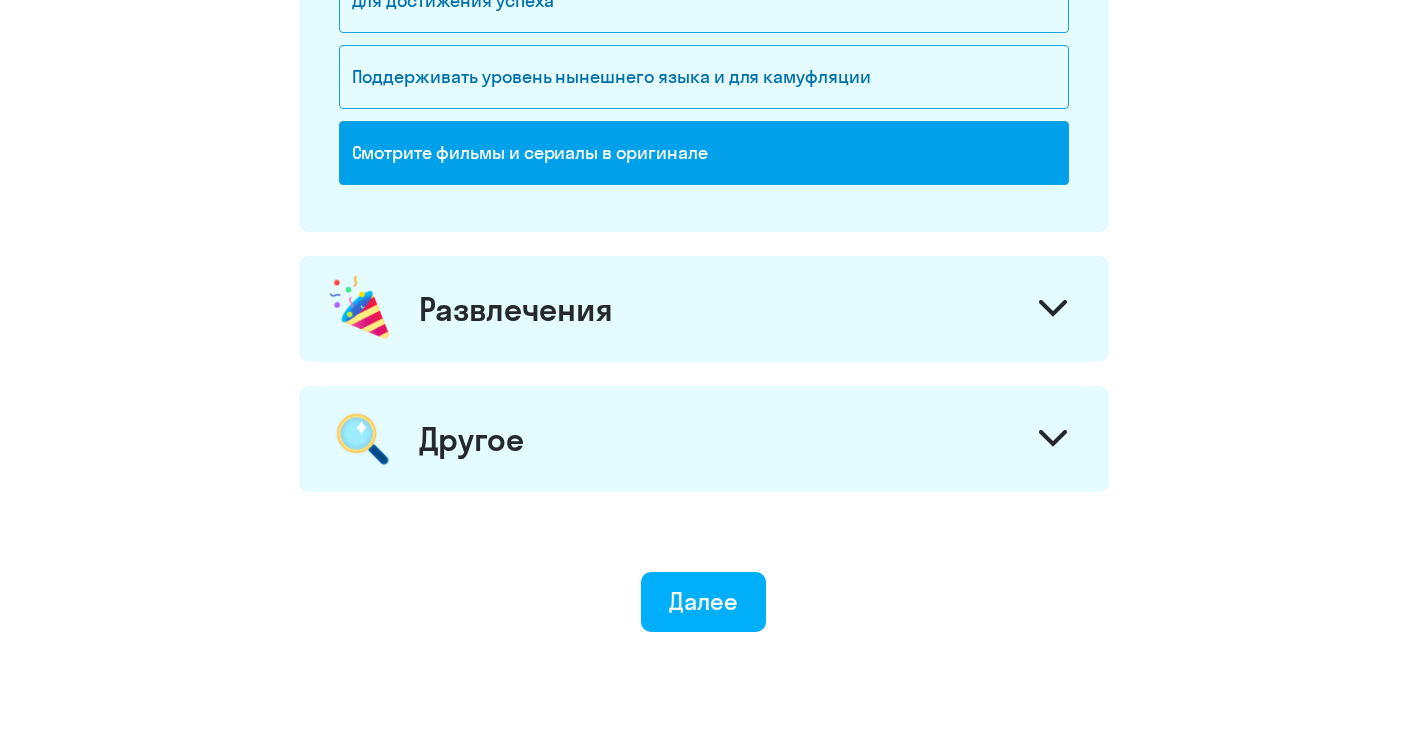 click on "Развлечения" 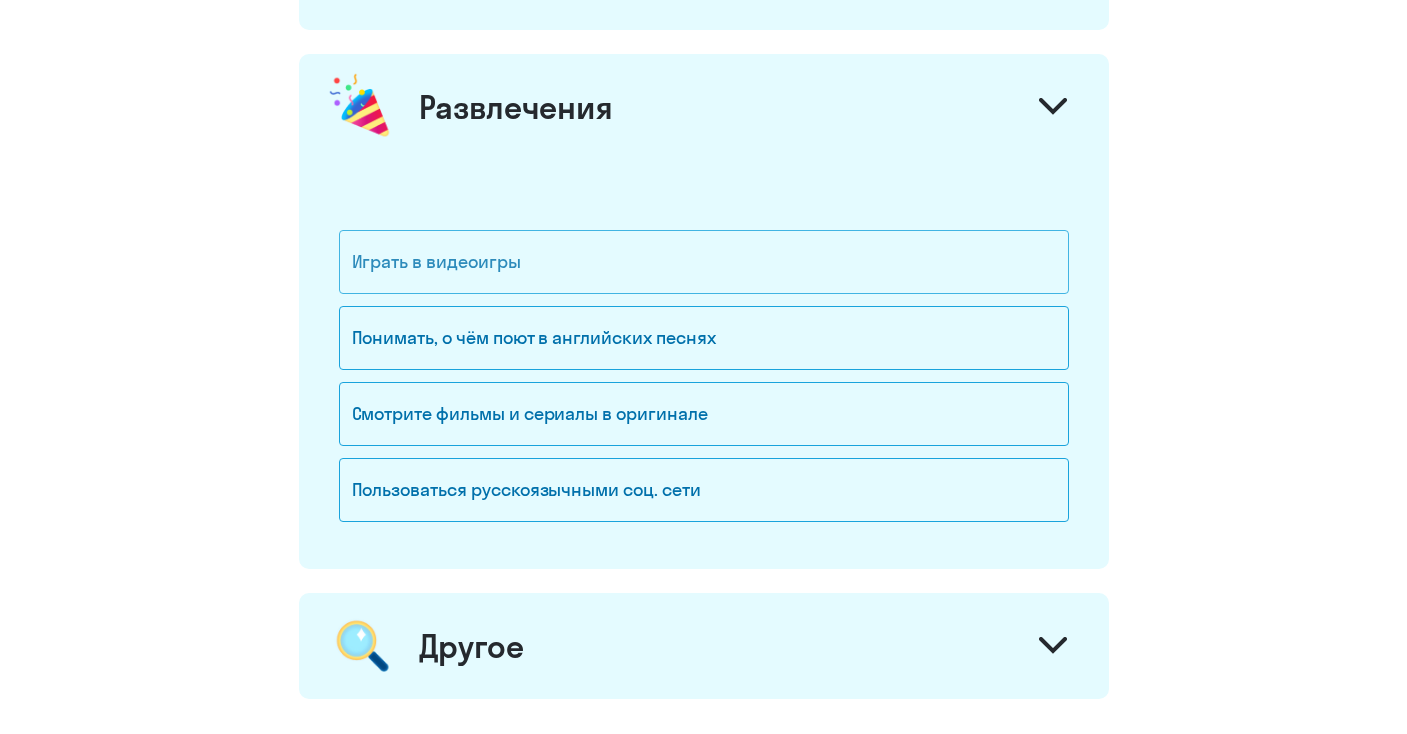 scroll, scrollTop: 2607, scrollLeft: 0, axis: vertical 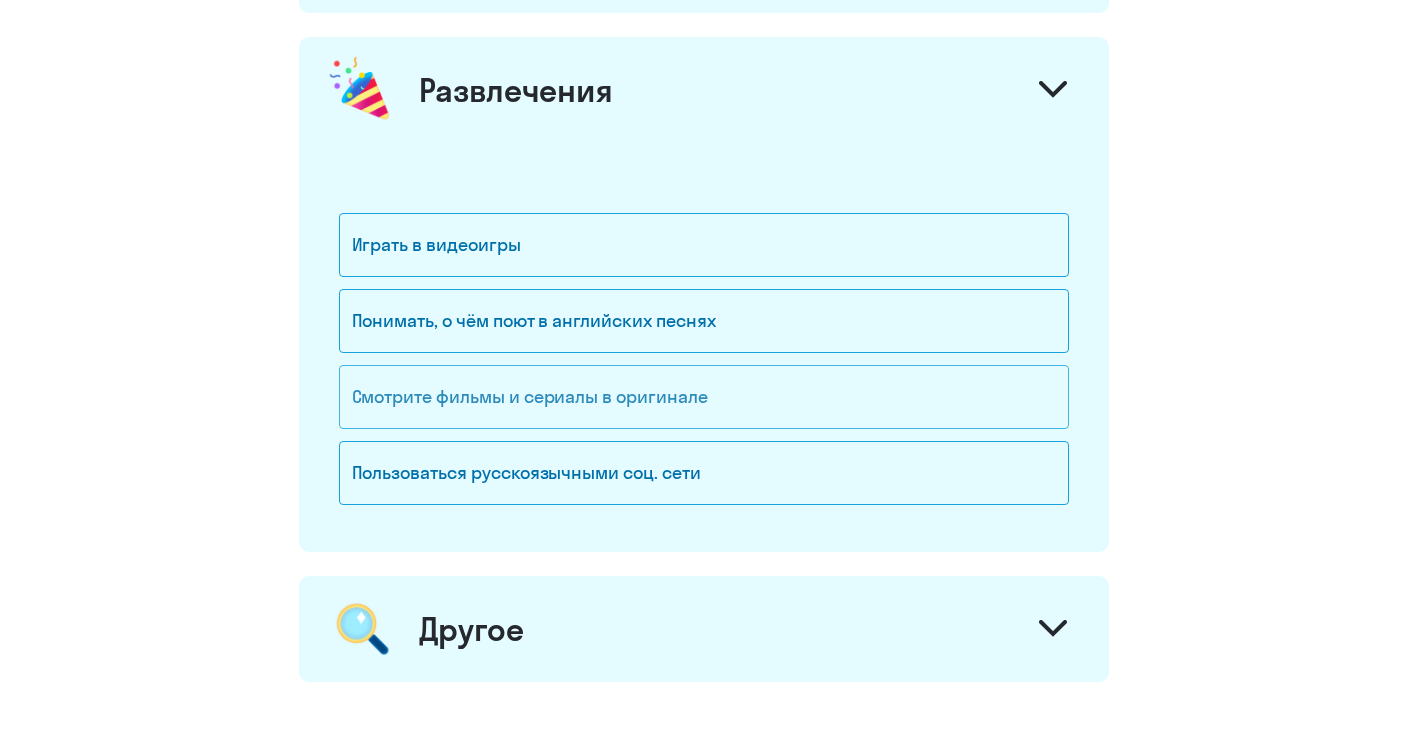 click on "Смотрите фильмы и сериалы в оригинале" 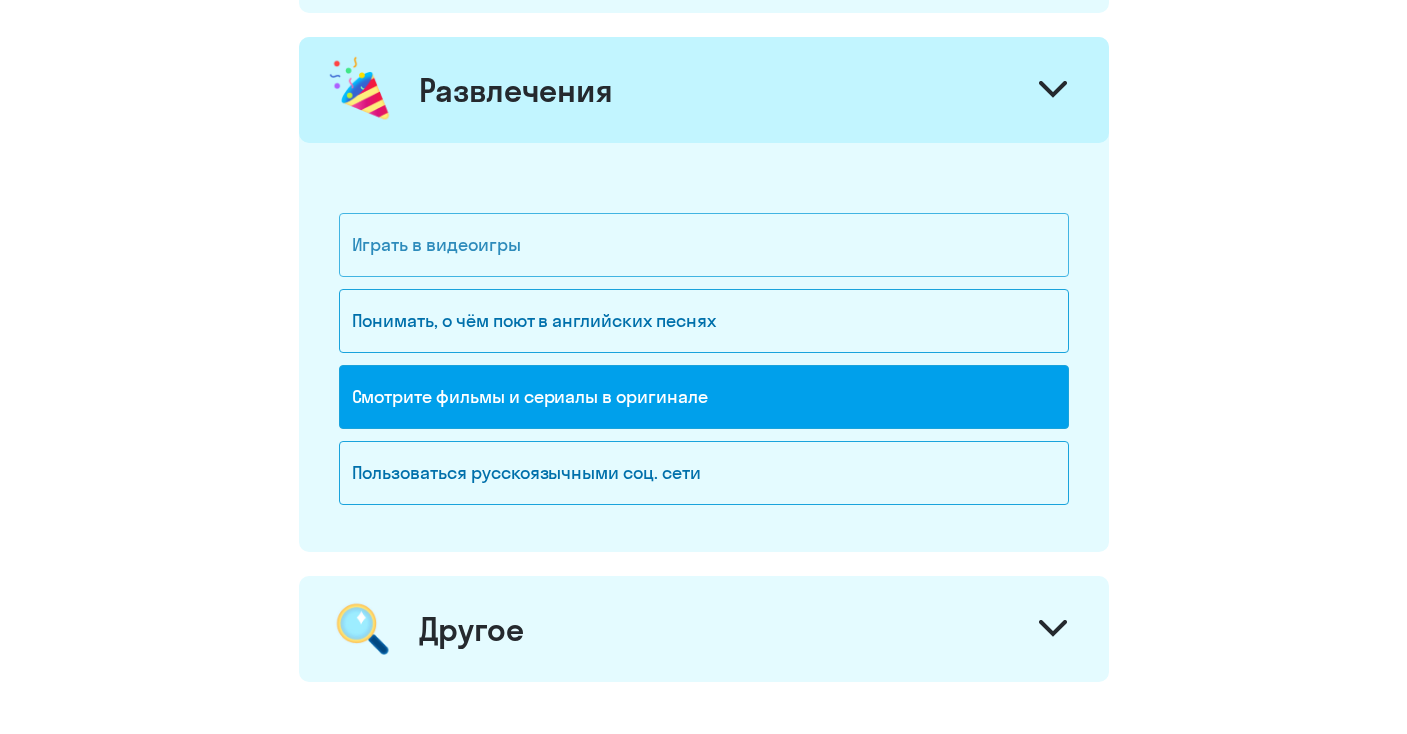 click on "Играть в видеоигры" 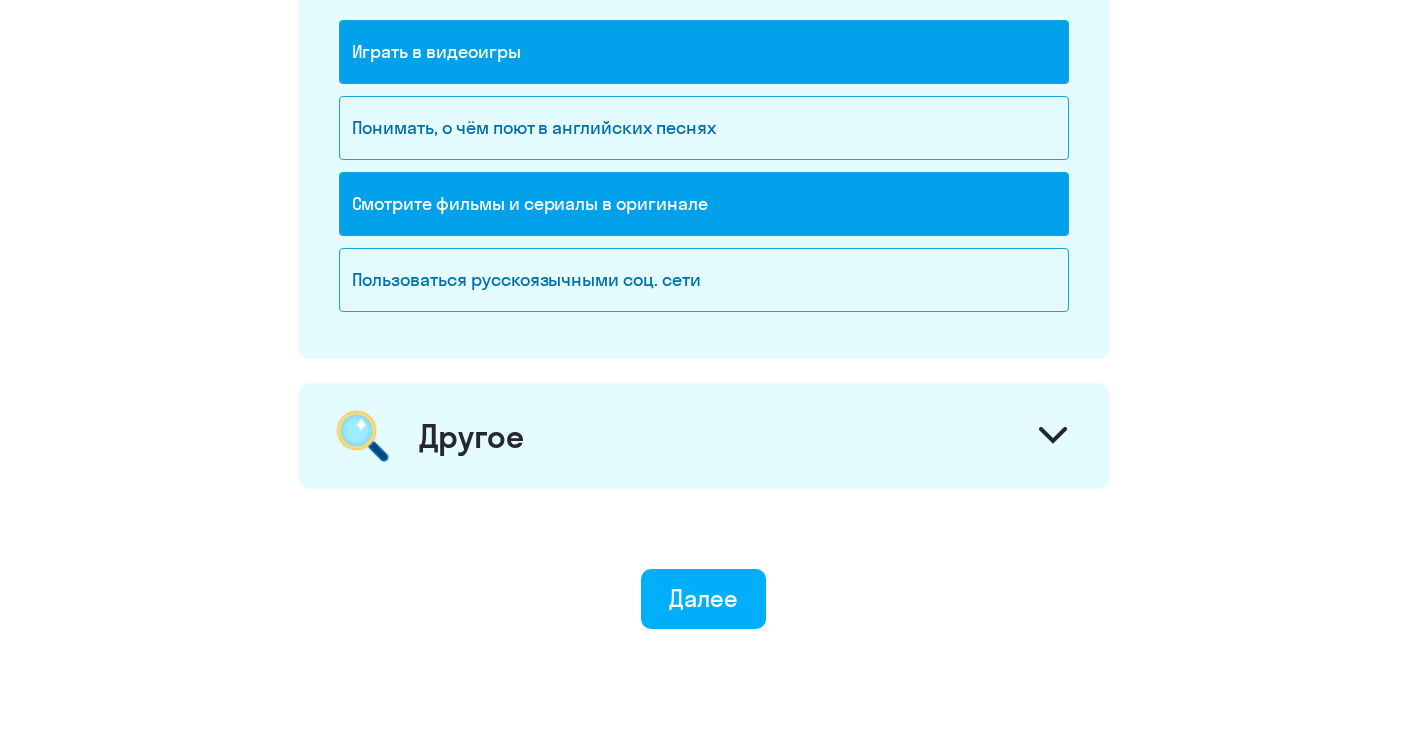 scroll, scrollTop: 2833, scrollLeft: 0, axis: vertical 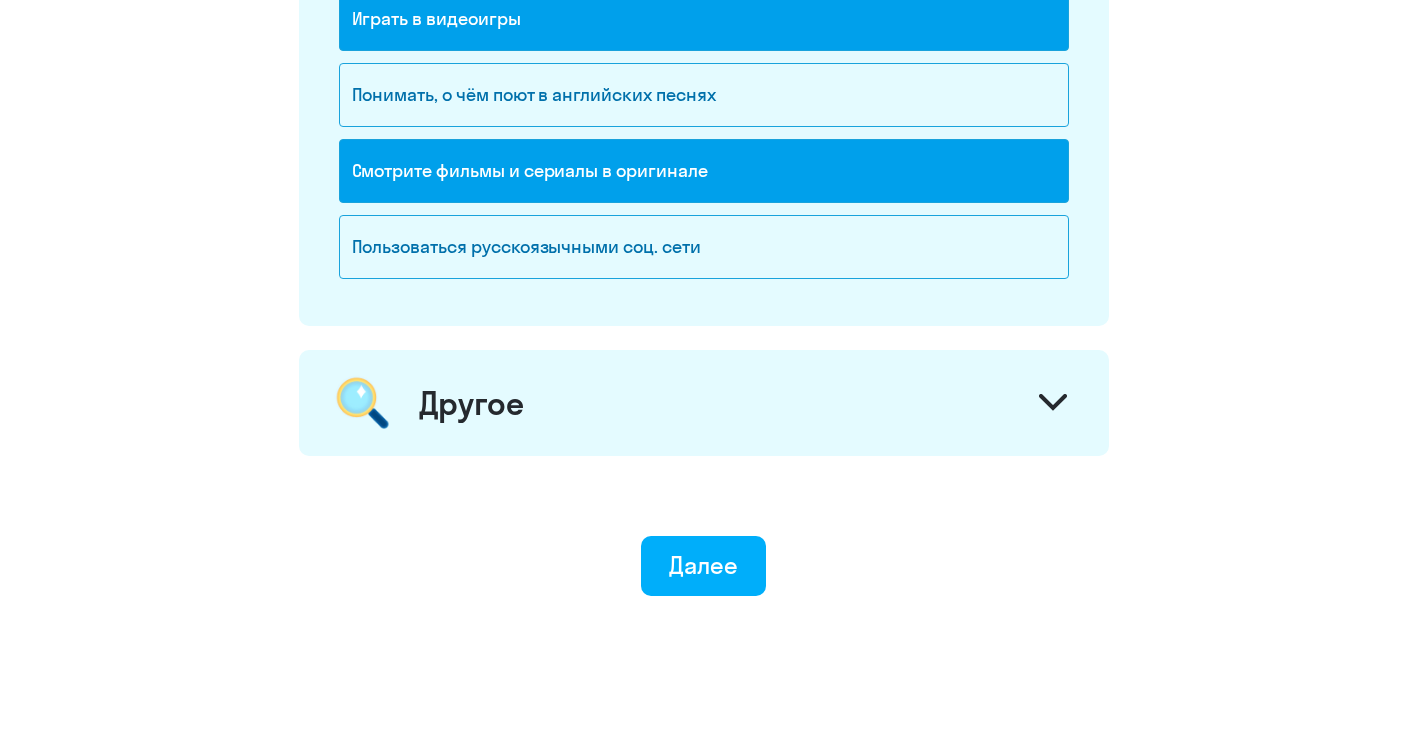 click on "Другое" 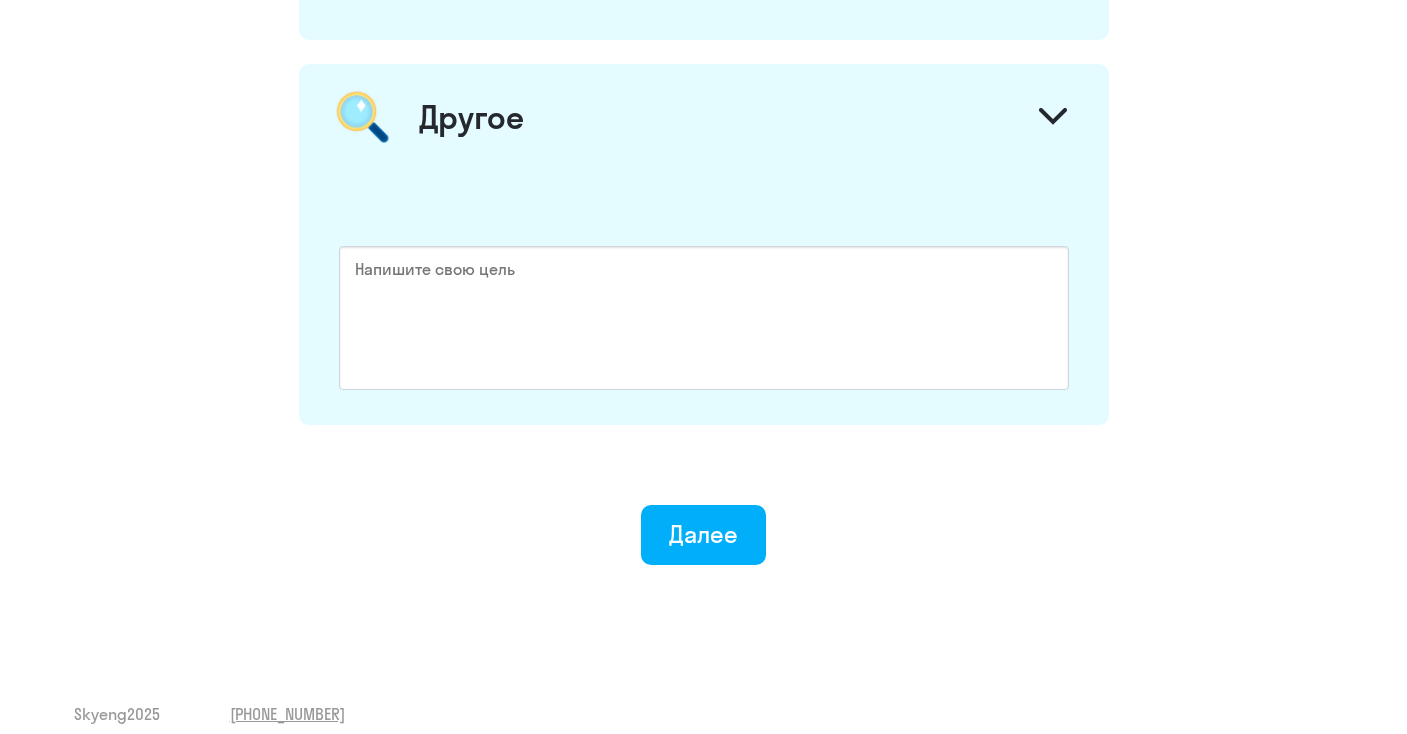 scroll, scrollTop: 3126, scrollLeft: 0, axis: vertical 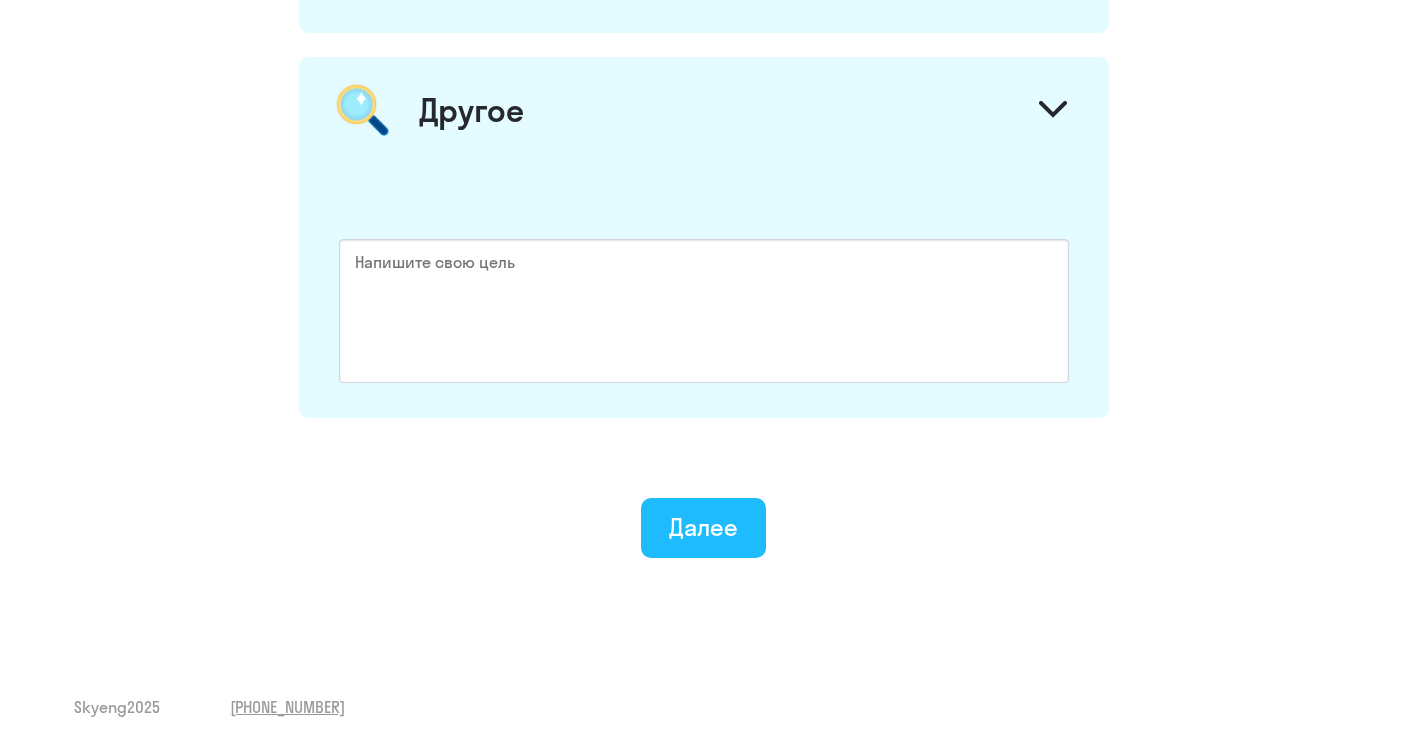 click on "Далее" 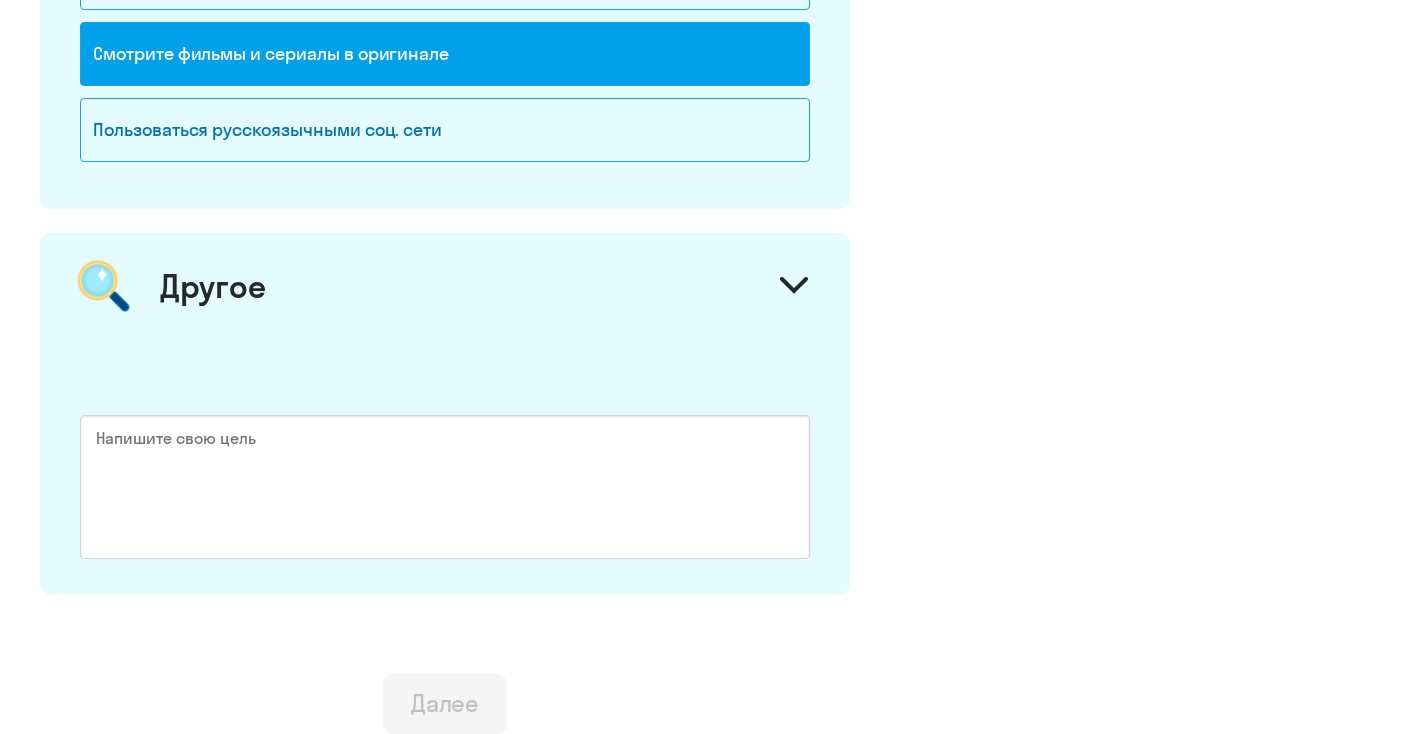 scroll, scrollTop: 0, scrollLeft: 0, axis: both 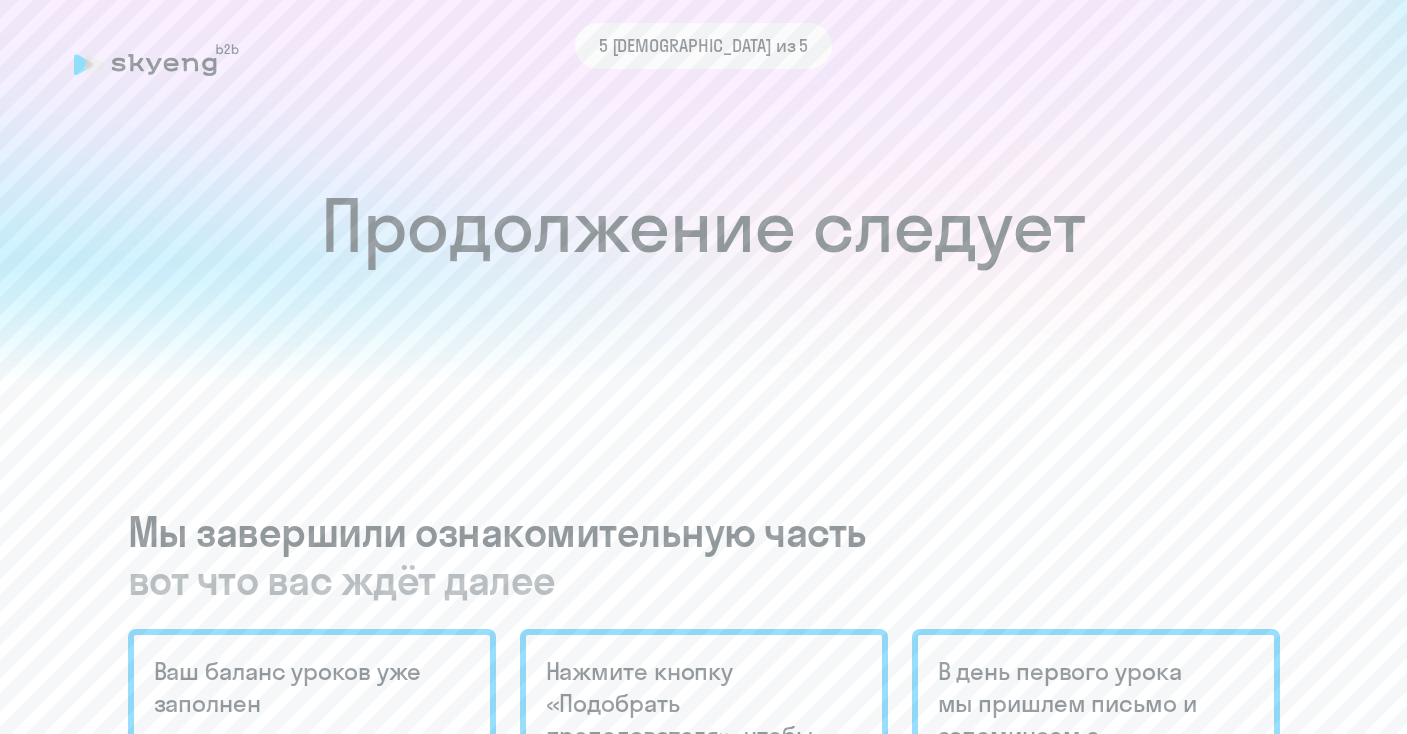 click on "Продолжение следует" 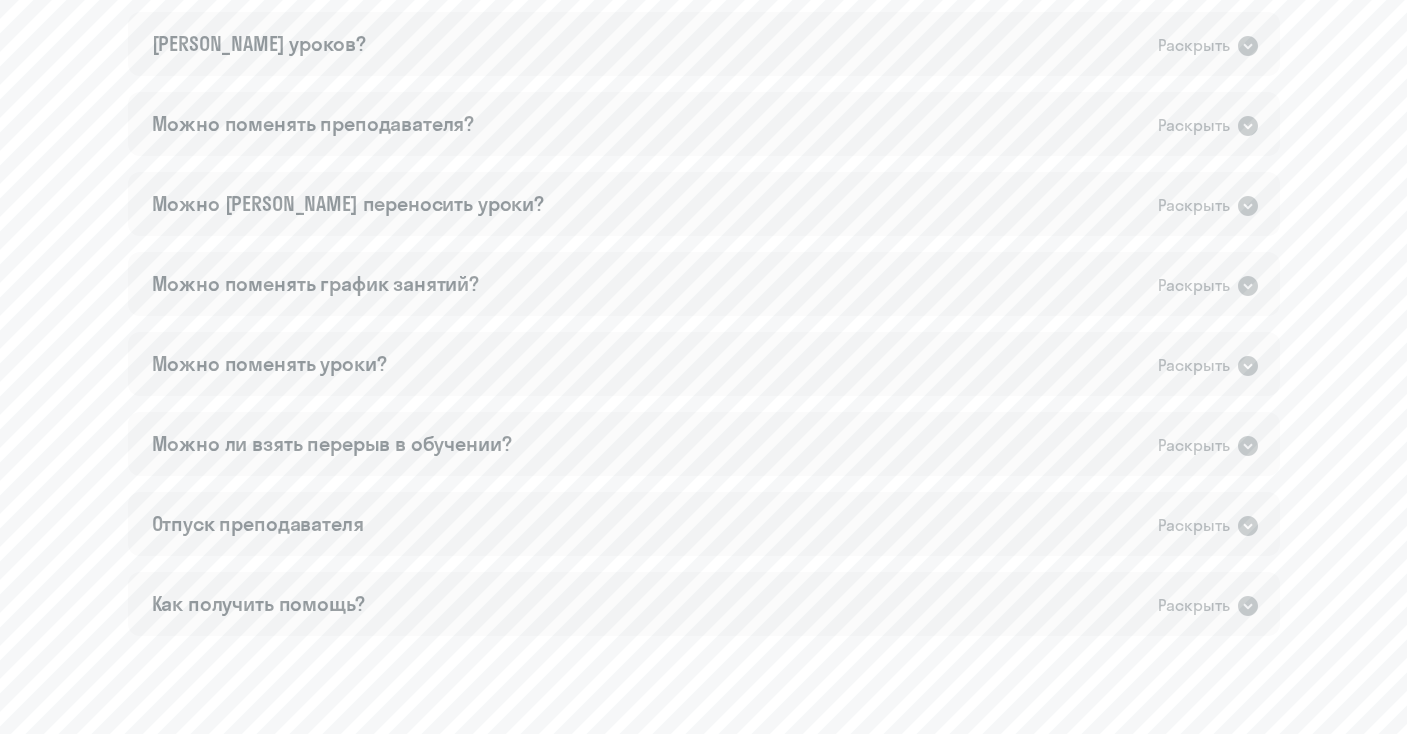 scroll, scrollTop: 1442, scrollLeft: 0, axis: vertical 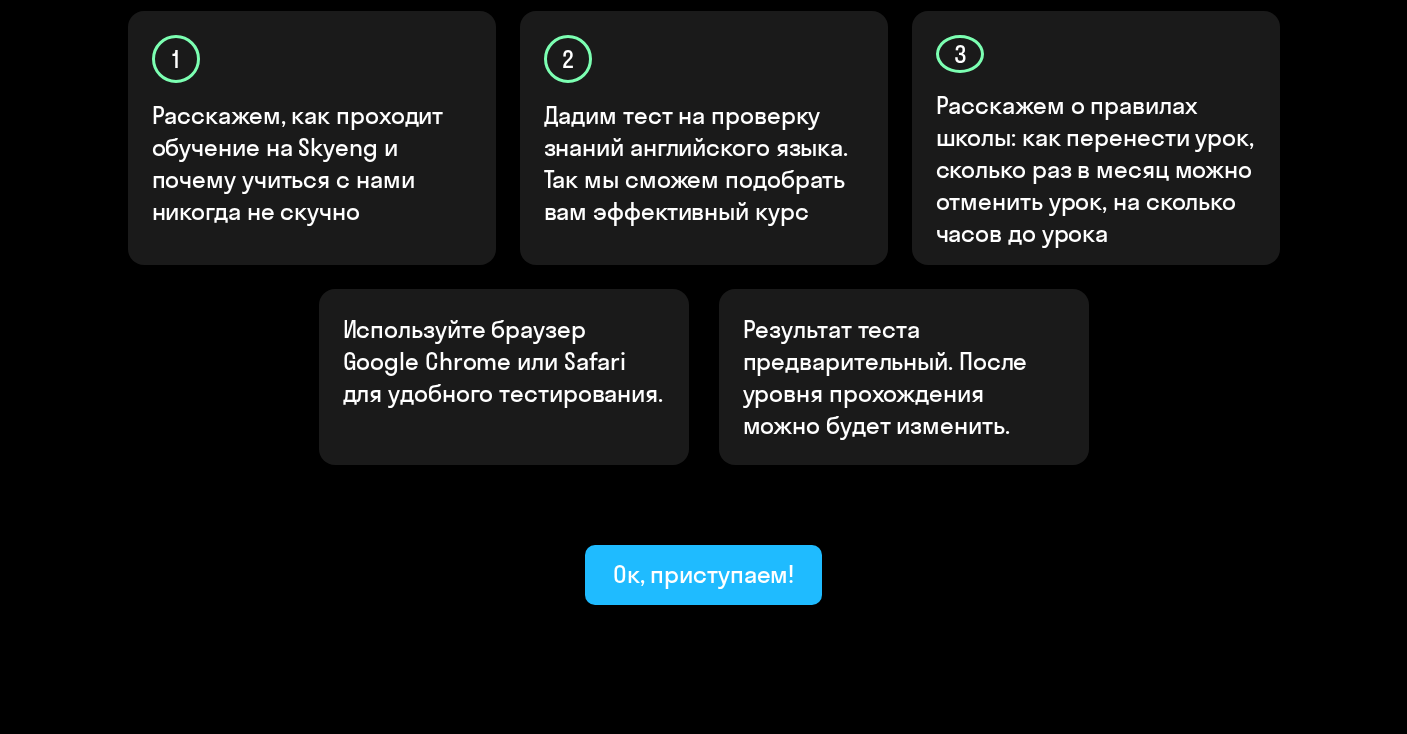click on "Ок, приступаем!" 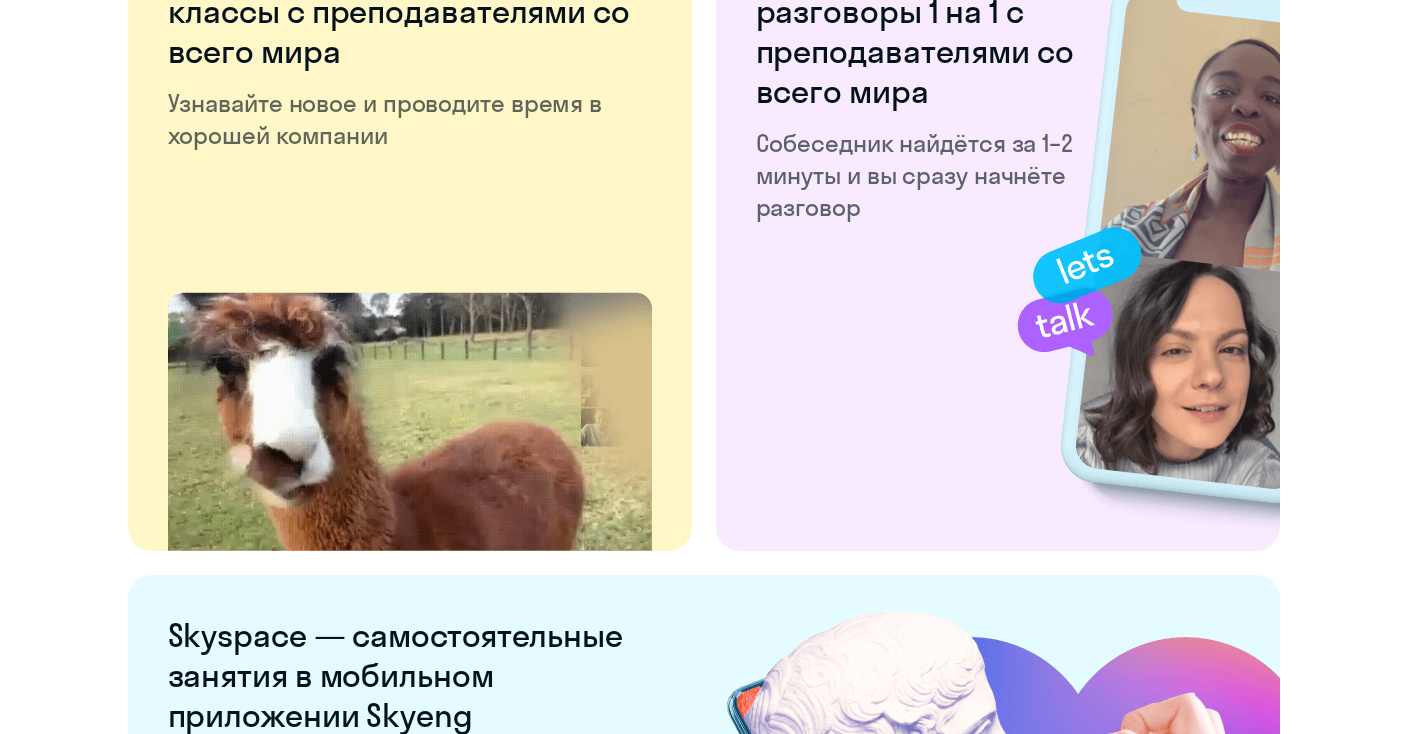 scroll, scrollTop: 3867, scrollLeft: 0, axis: vertical 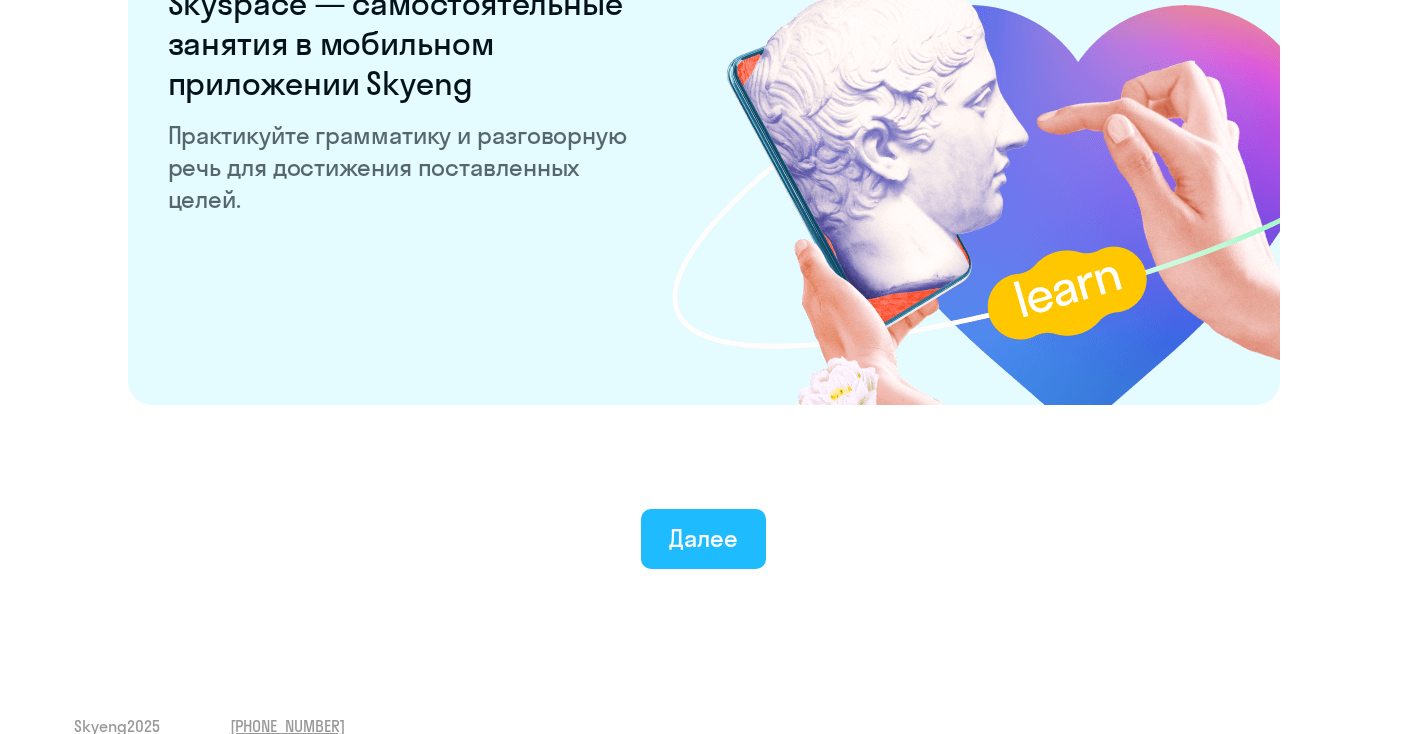 click on "Далее" 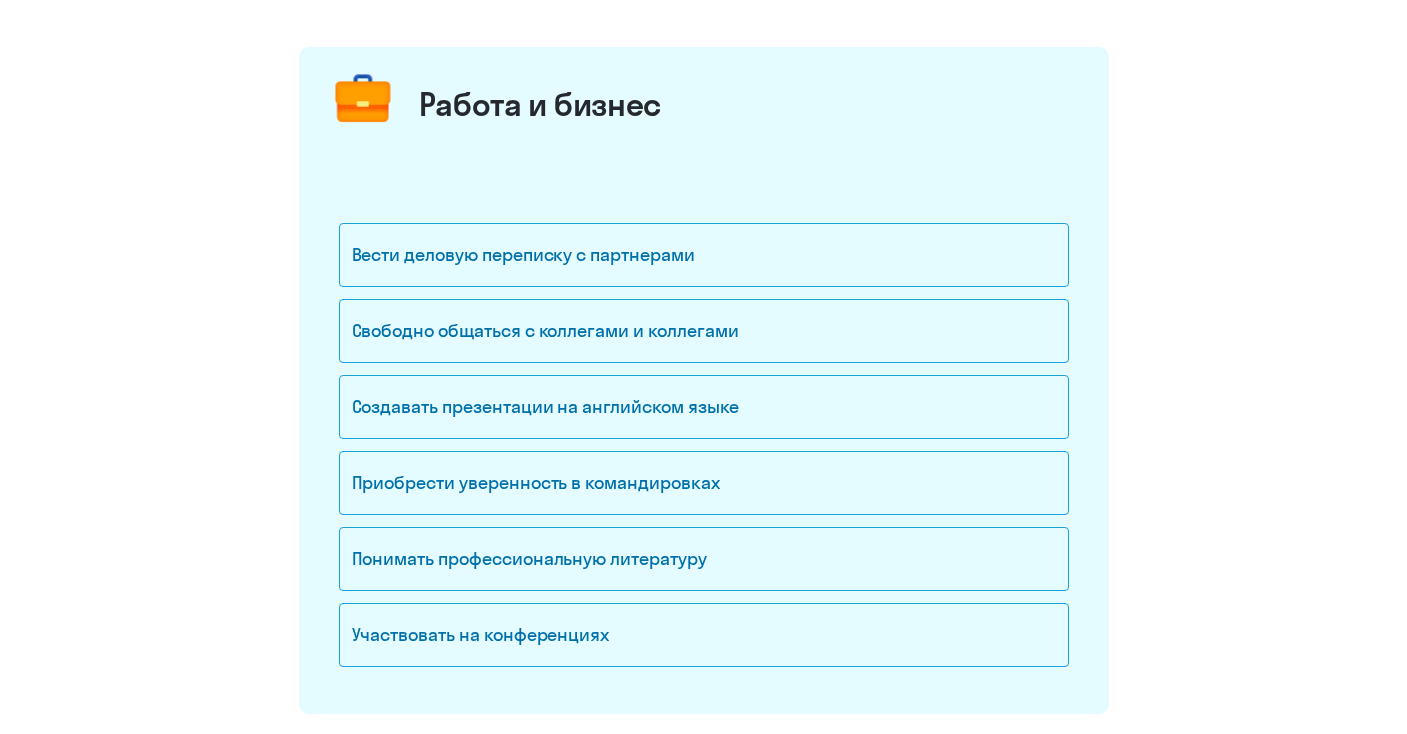 scroll, scrollTop: 273, scrollLeft: 0, axis: vertical 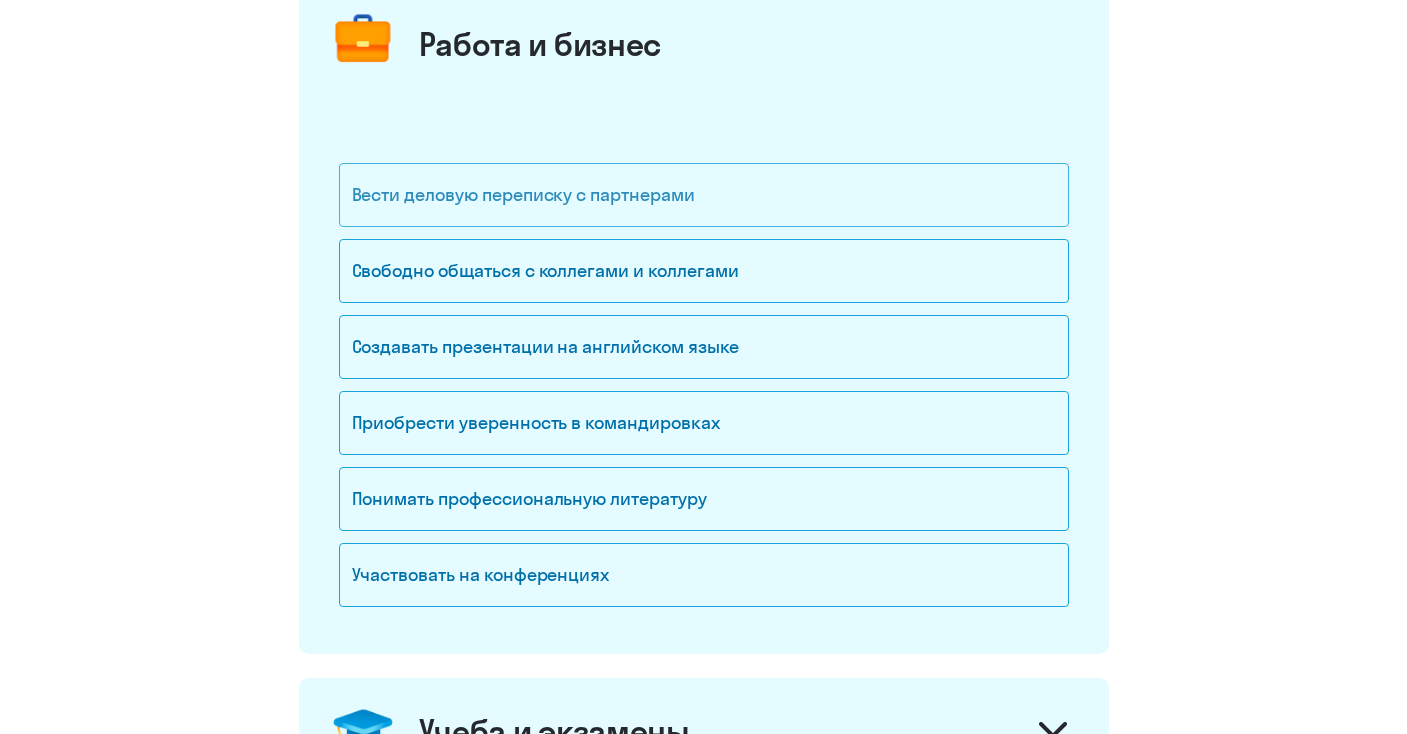 click on "Вести деловую переписку с партнерами" 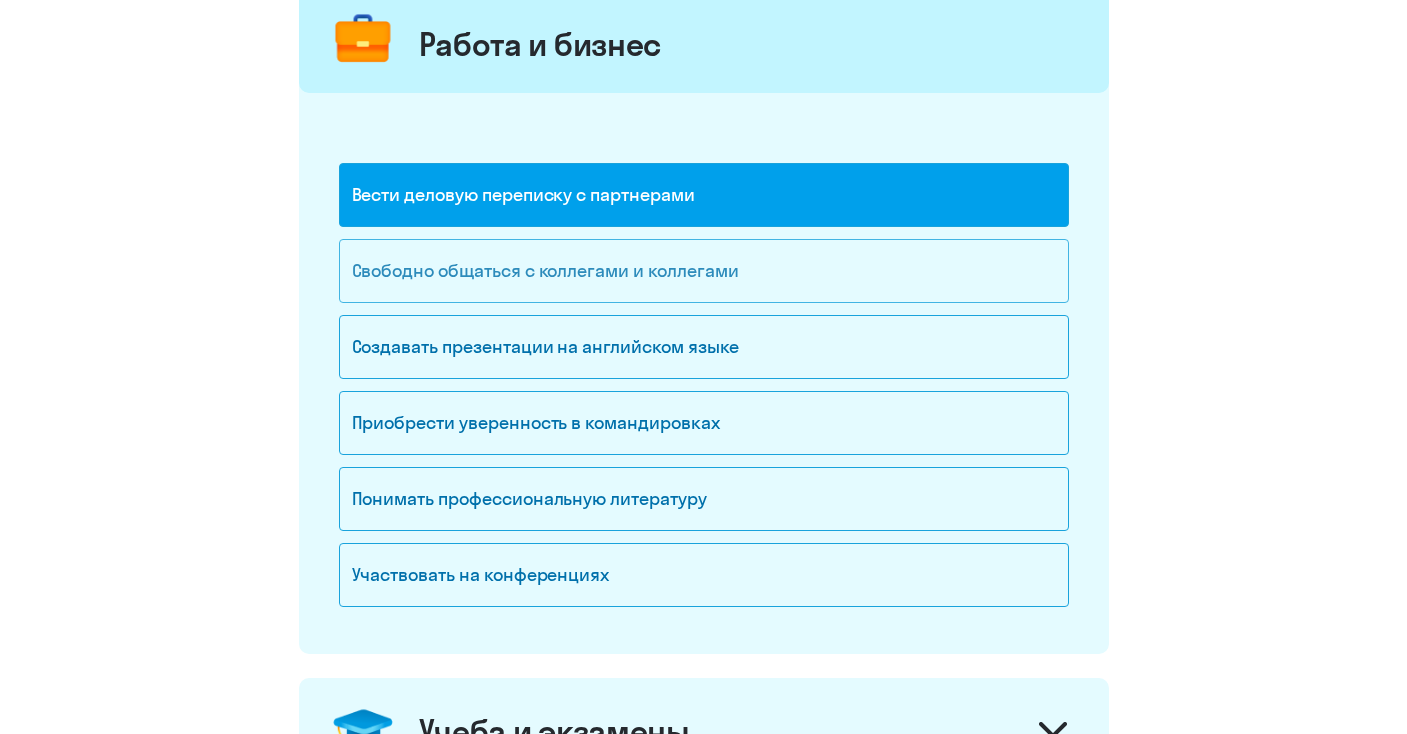 click on "Свободно общаться с коллегами и коллегами" 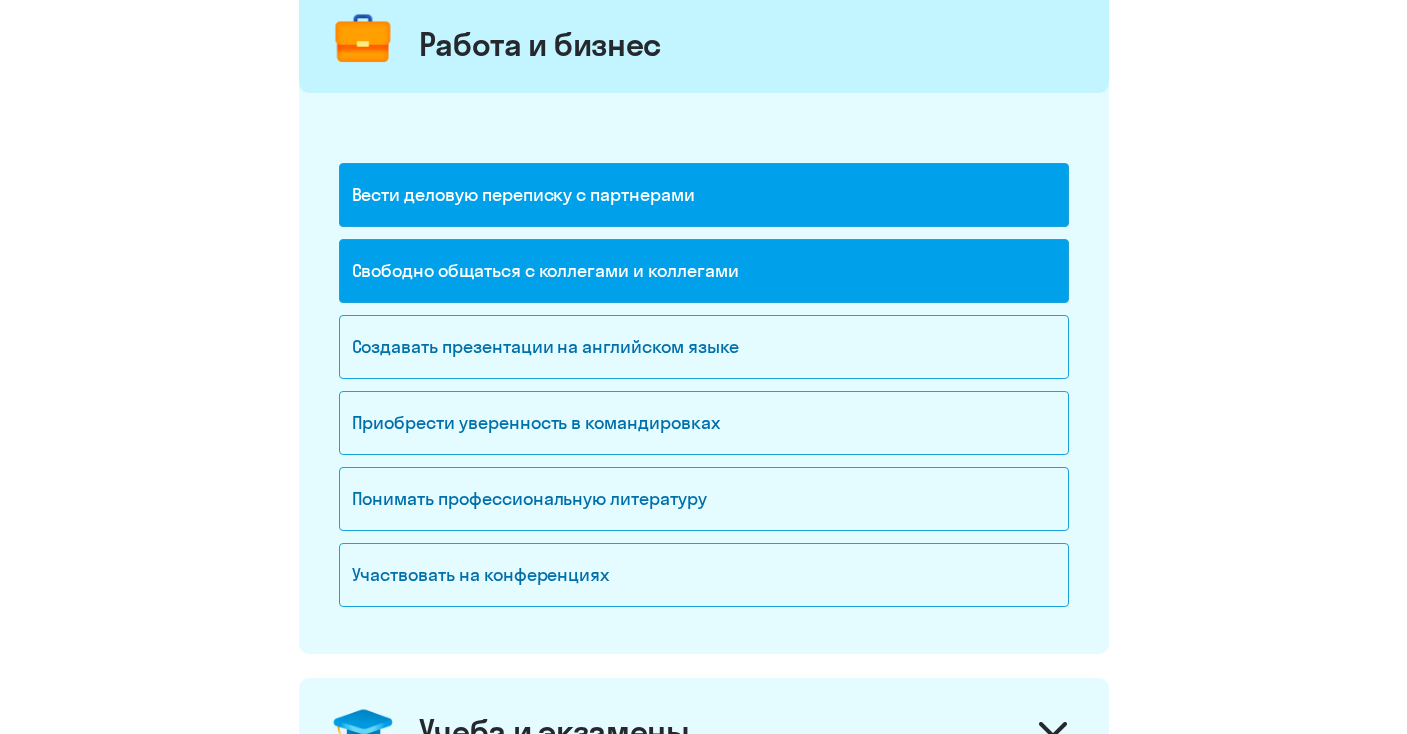 click on "Вести деловую переписку с партнерами" 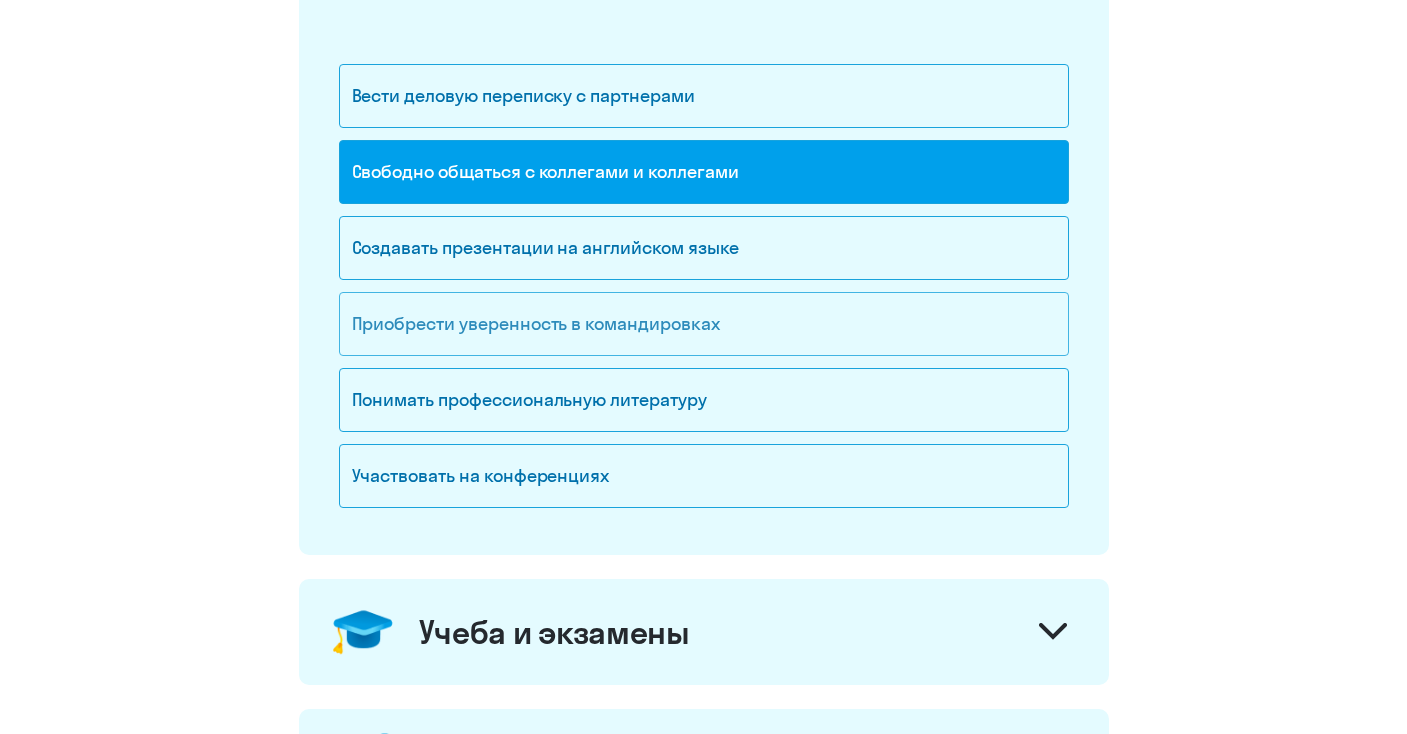click on "Приобрести уверенность в командировках" 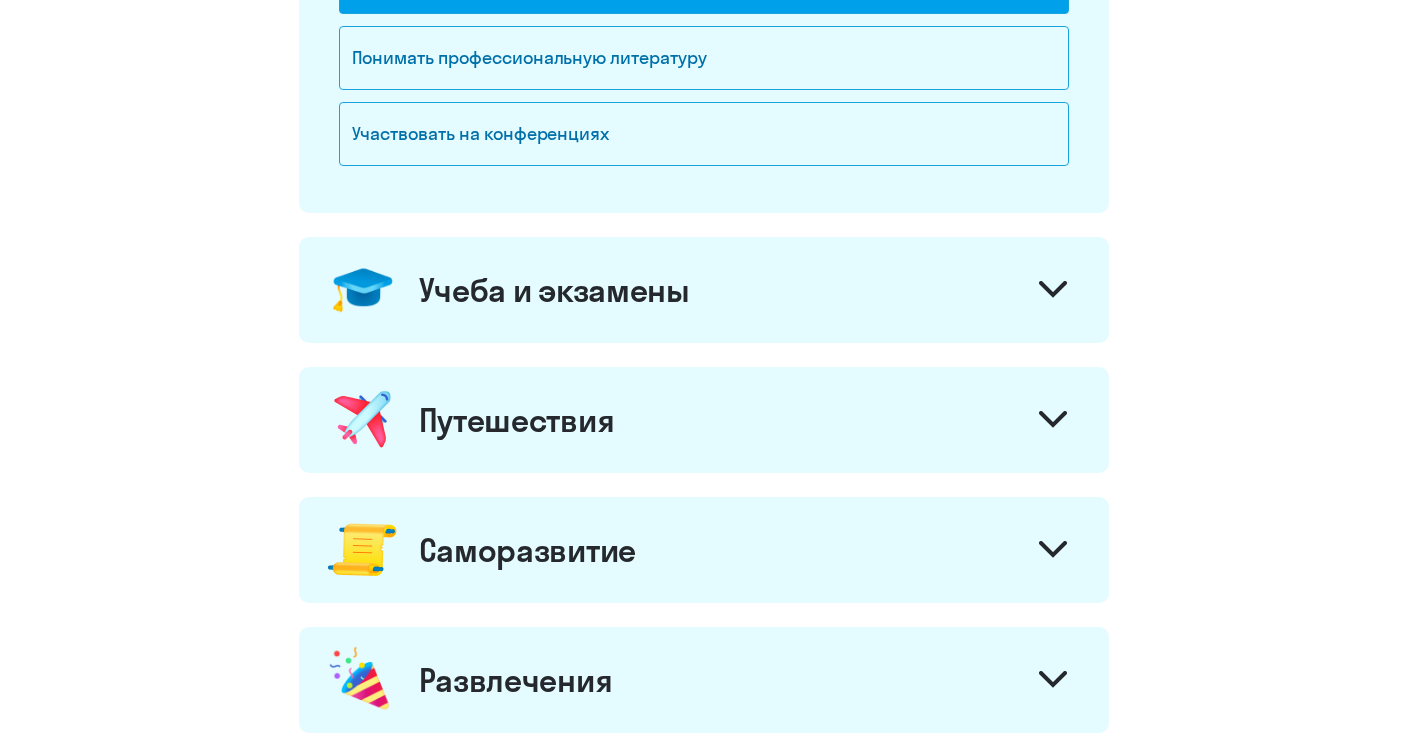 scroll, scrollTop: 718, scrollLeft: 0, axis: vertical 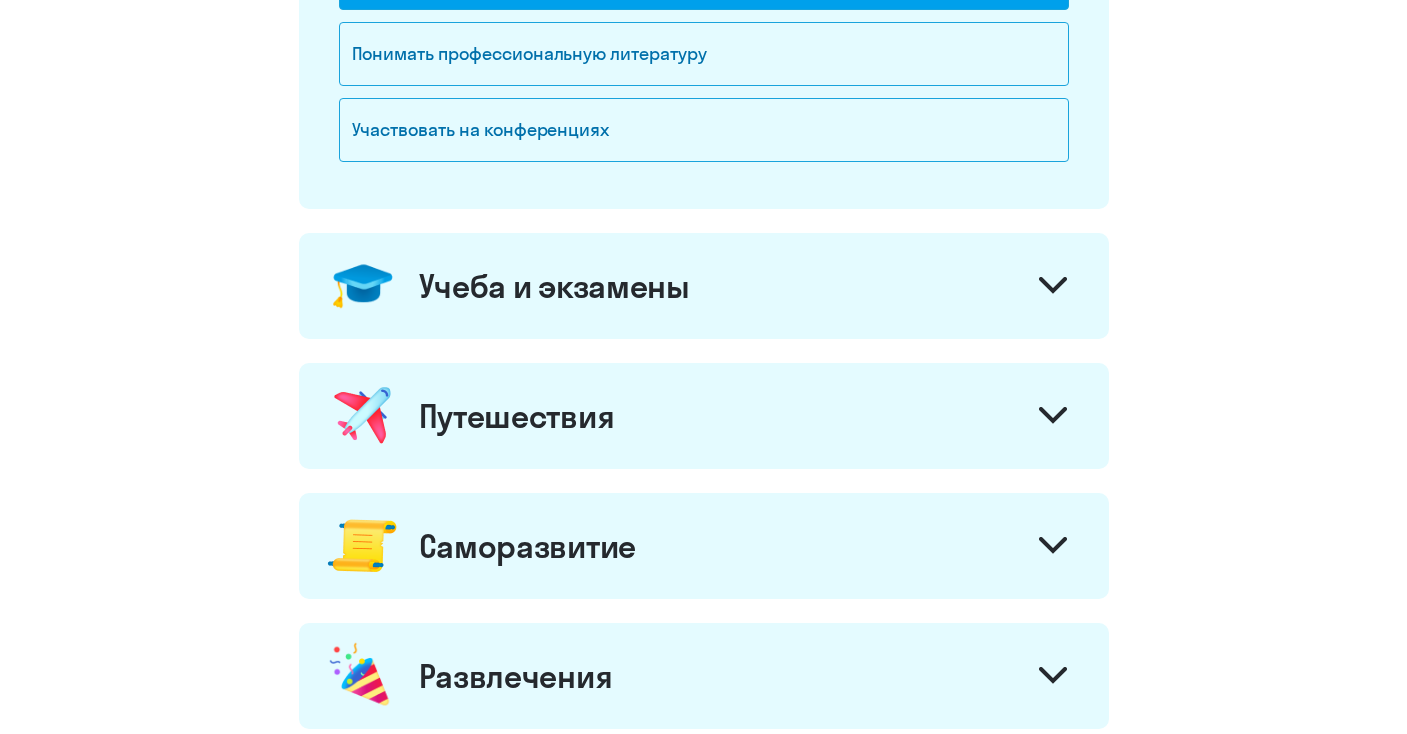 click on "Учеба и экзамены" 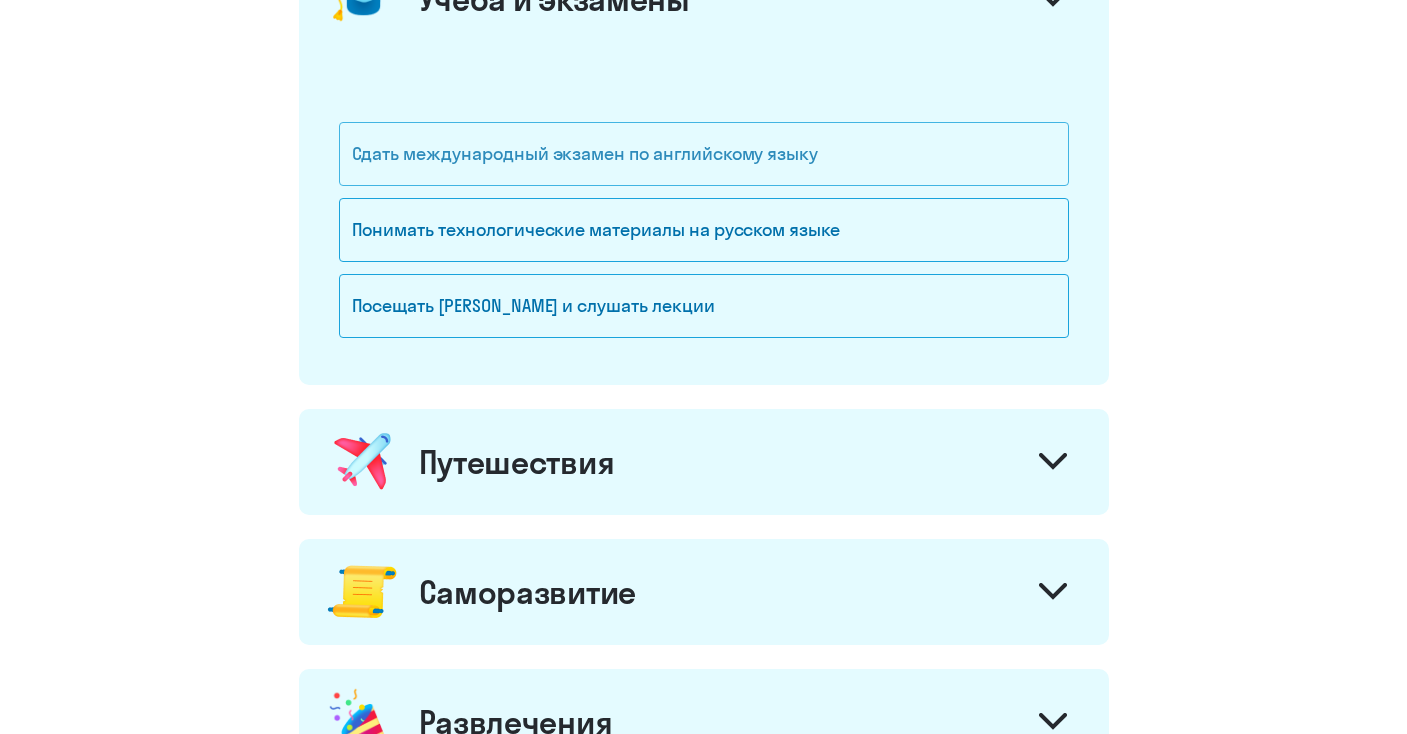 scroll, scrollTop: 1010, scrollLeft: 0, axis: vertical 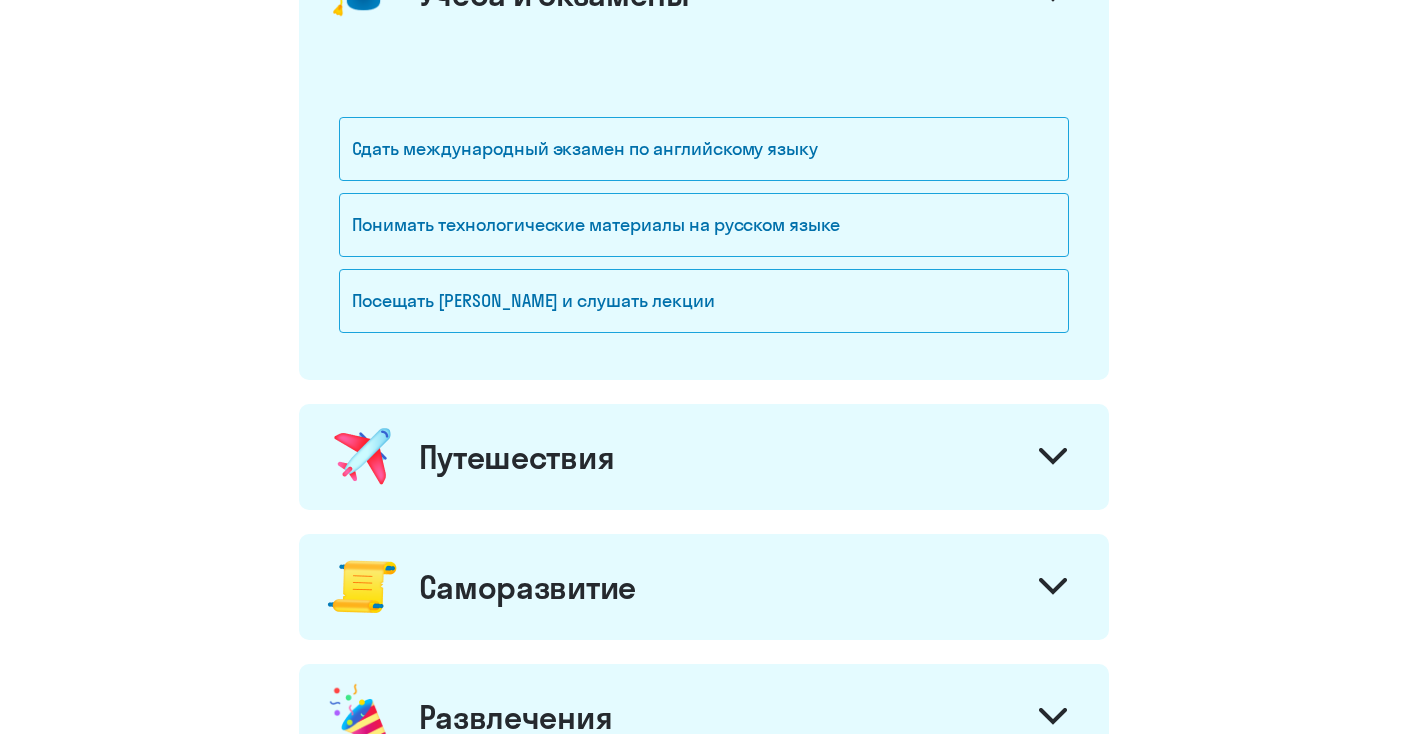 click on "Путешествия" 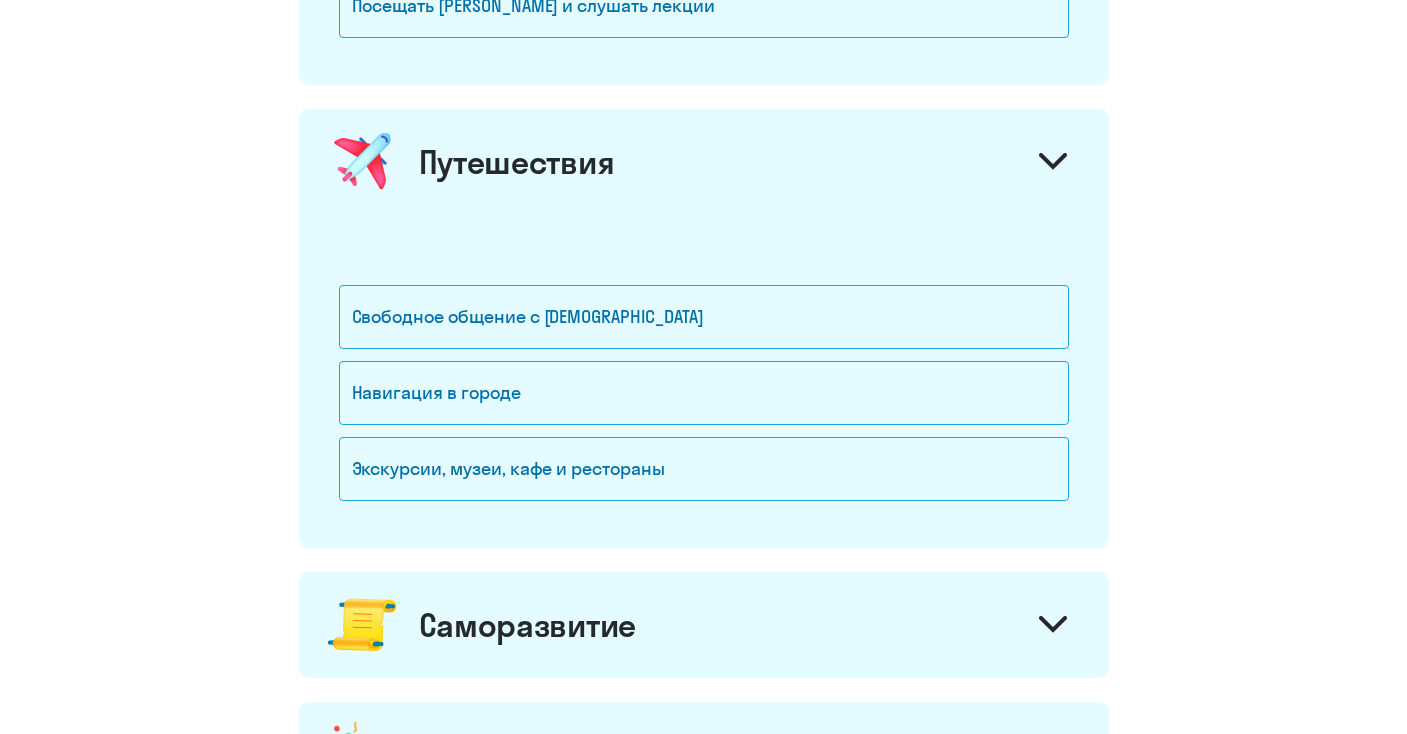 scroll, scrollTop: 1335, scrollLeft: 0, axis: vertical 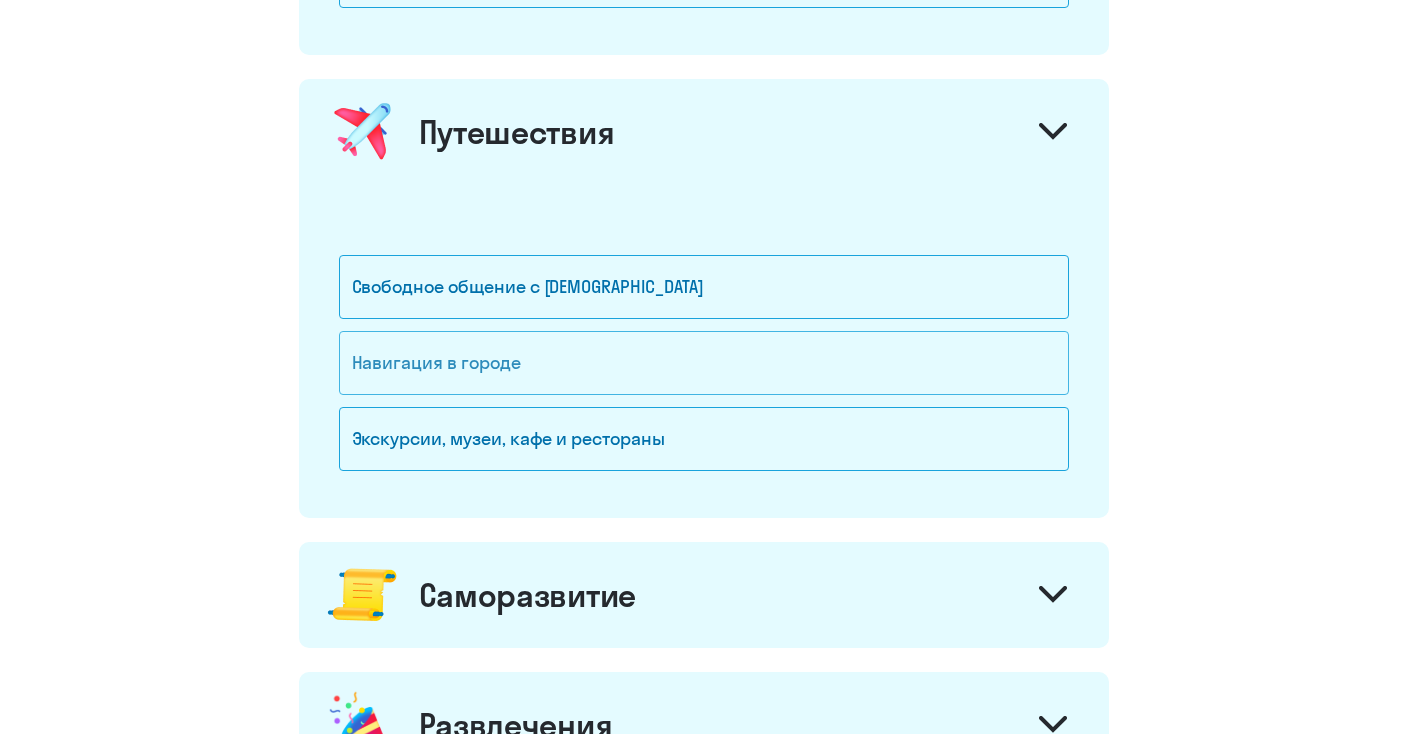 click on "Навигация в городе" 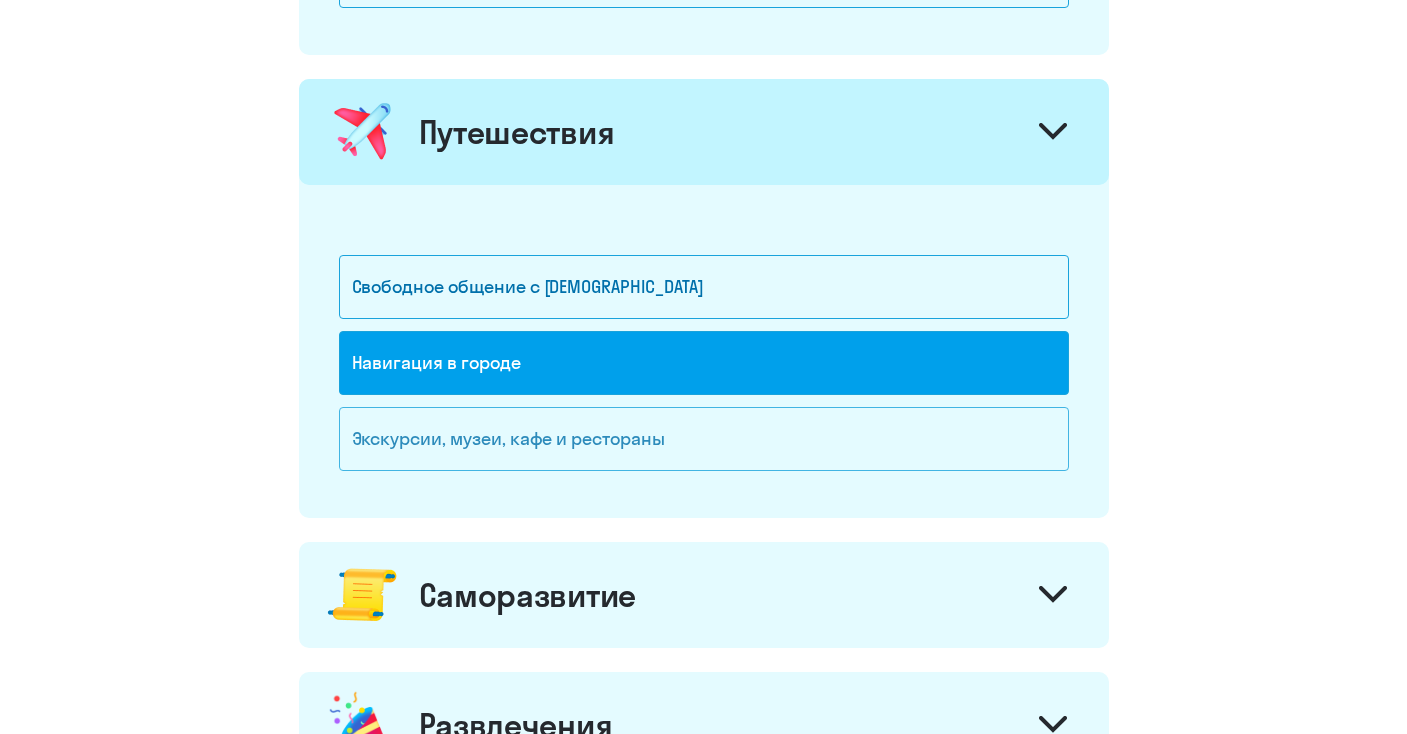 click on "Экскурсии, музеи, кафе и рестораны" 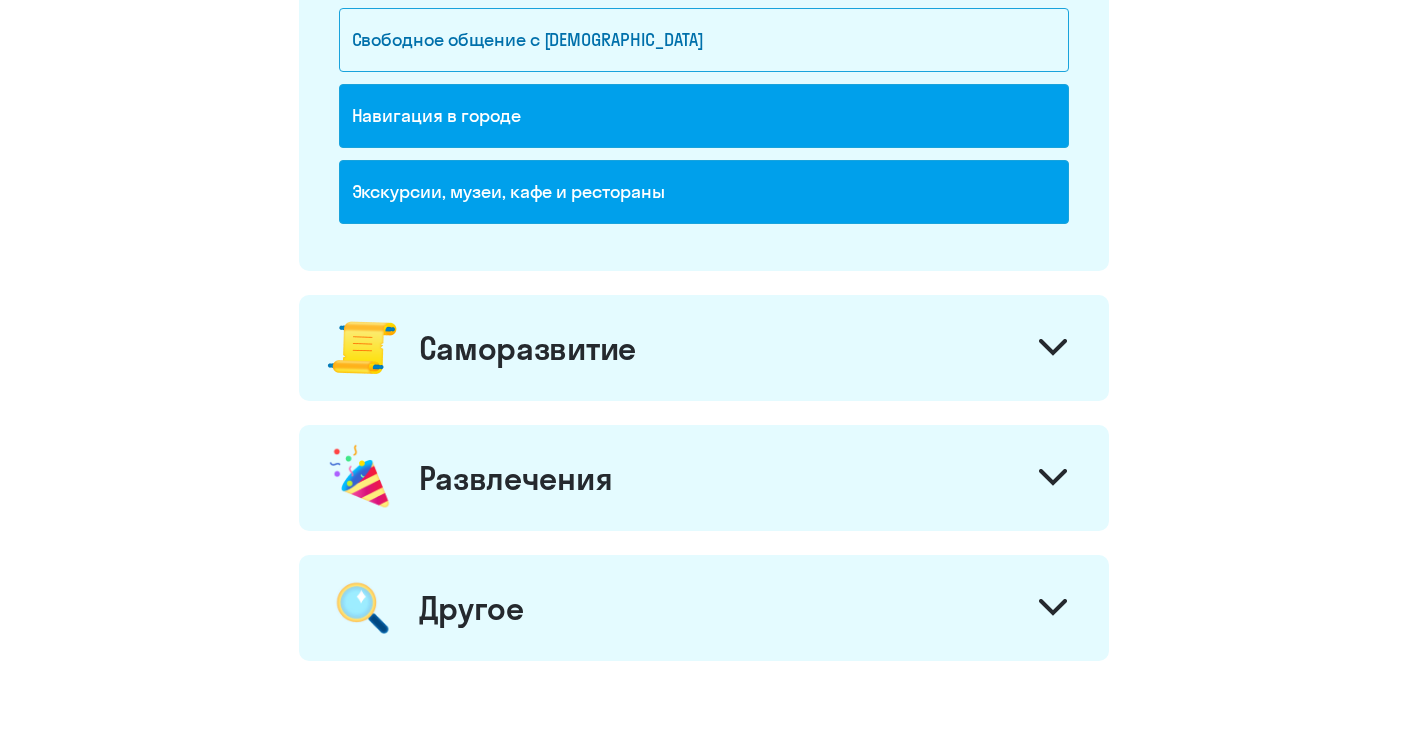 click on "Саморазвитие" 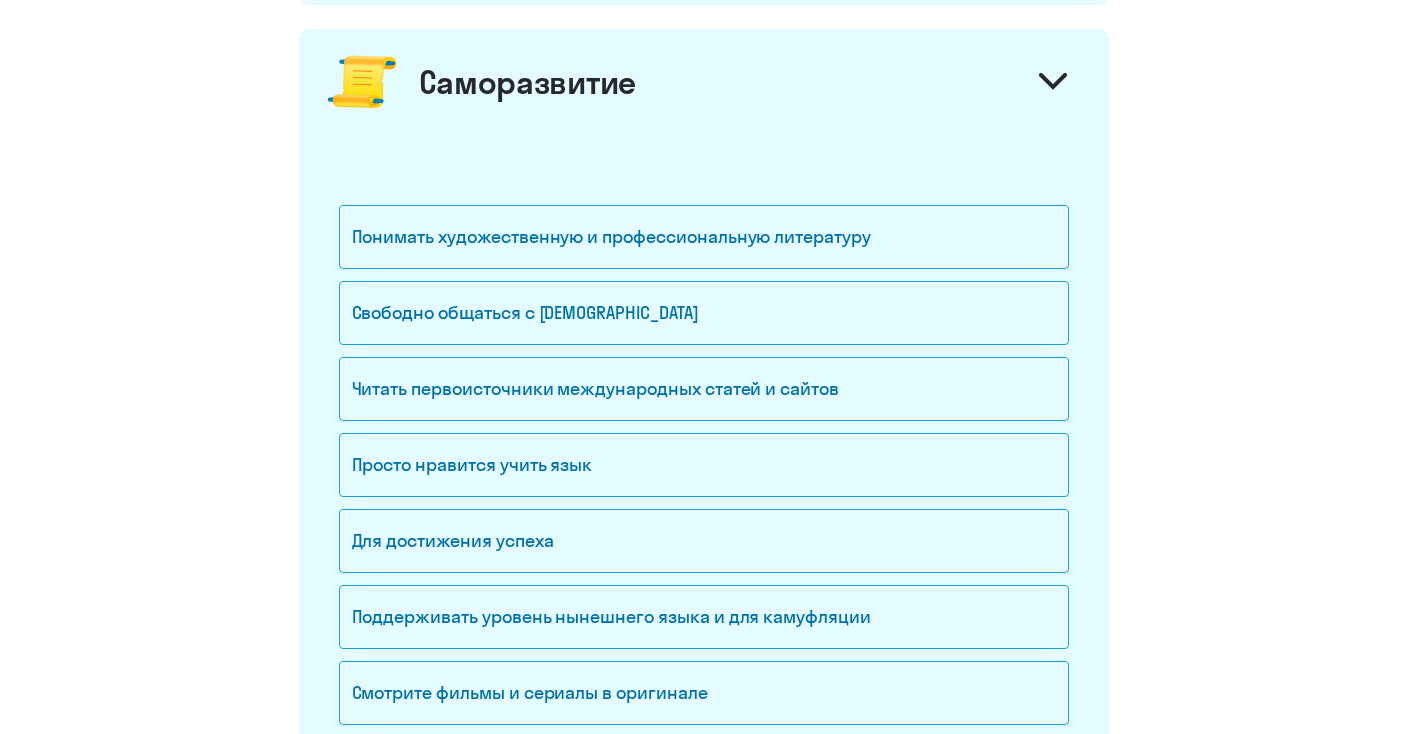scroll, scrollTop: 1853, scrollLeft: 0, axis: vertical 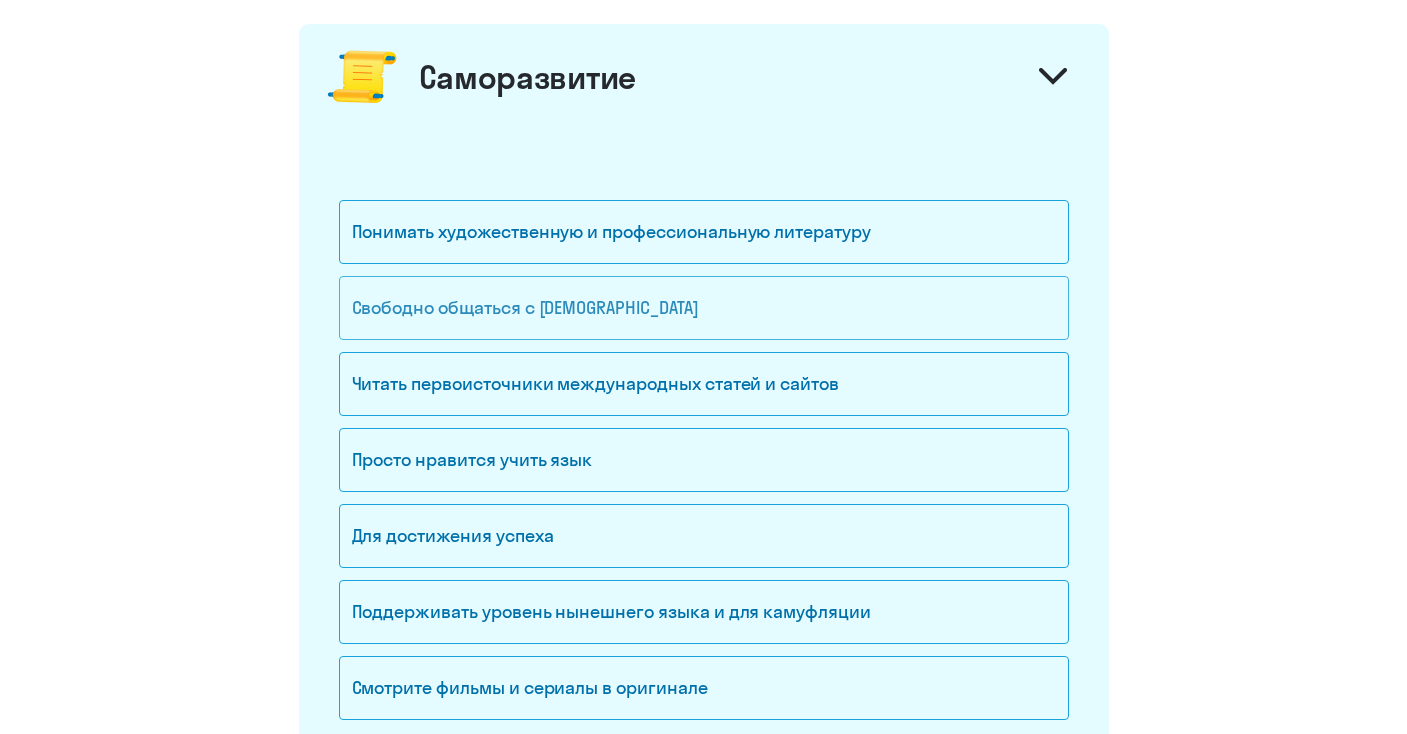 click on "Свободно общаться с иностранцами" 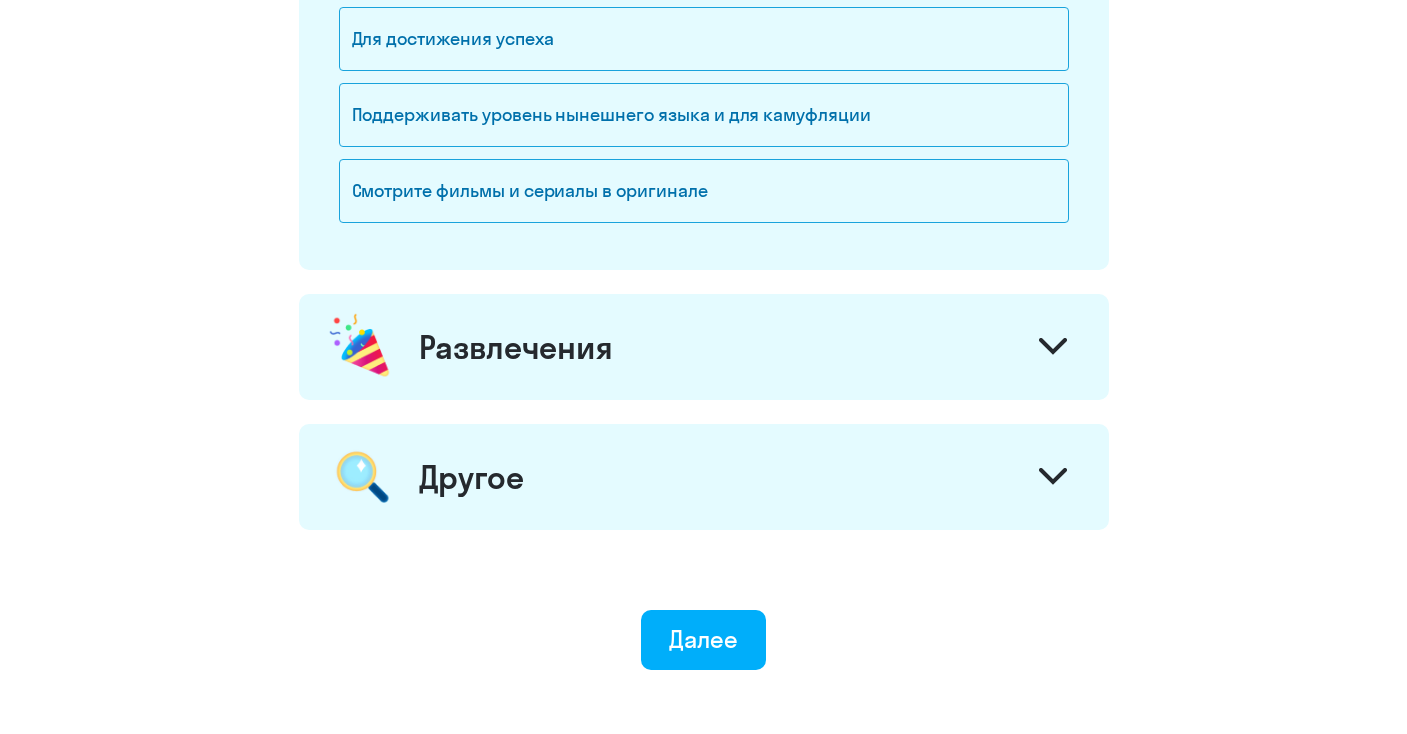 scroll, scrollTop: 2396, scrollLeft: 0, axis: vertical 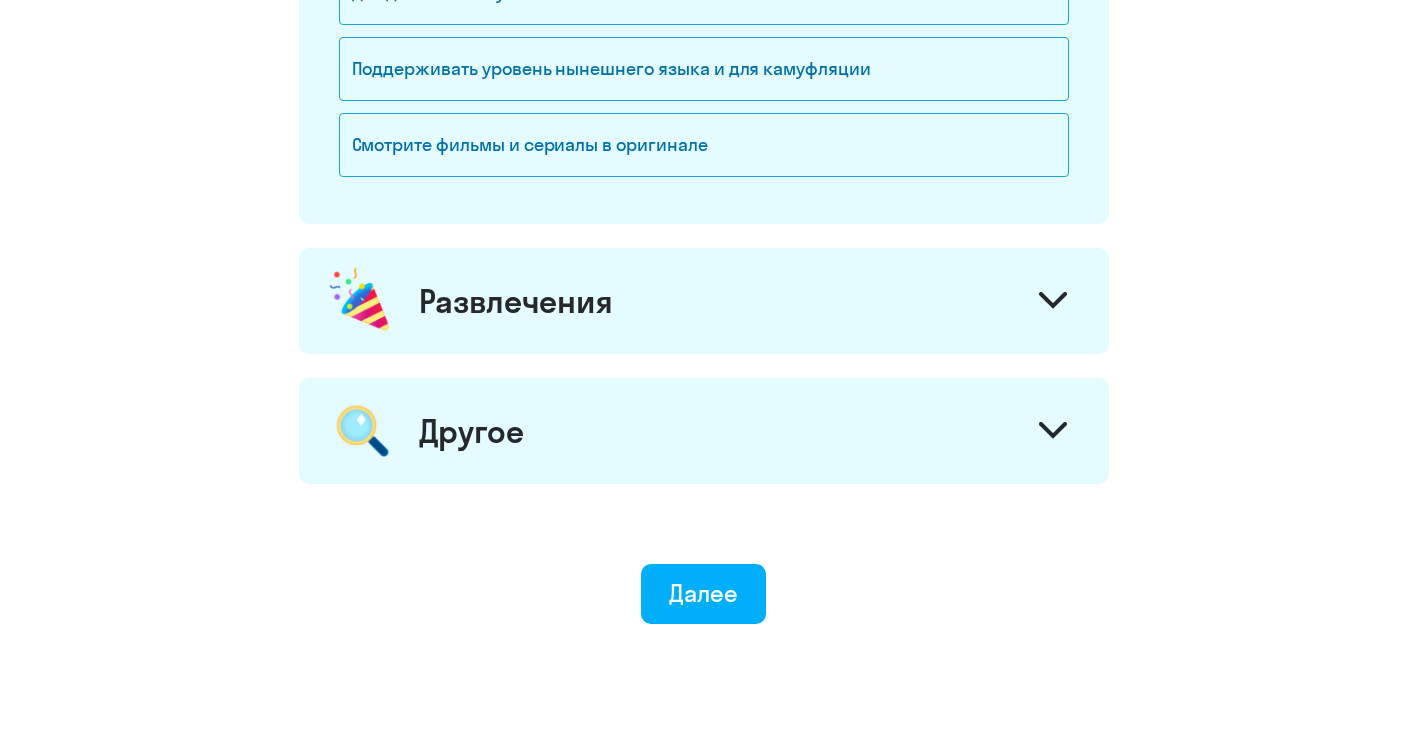 click on "Развлечения" 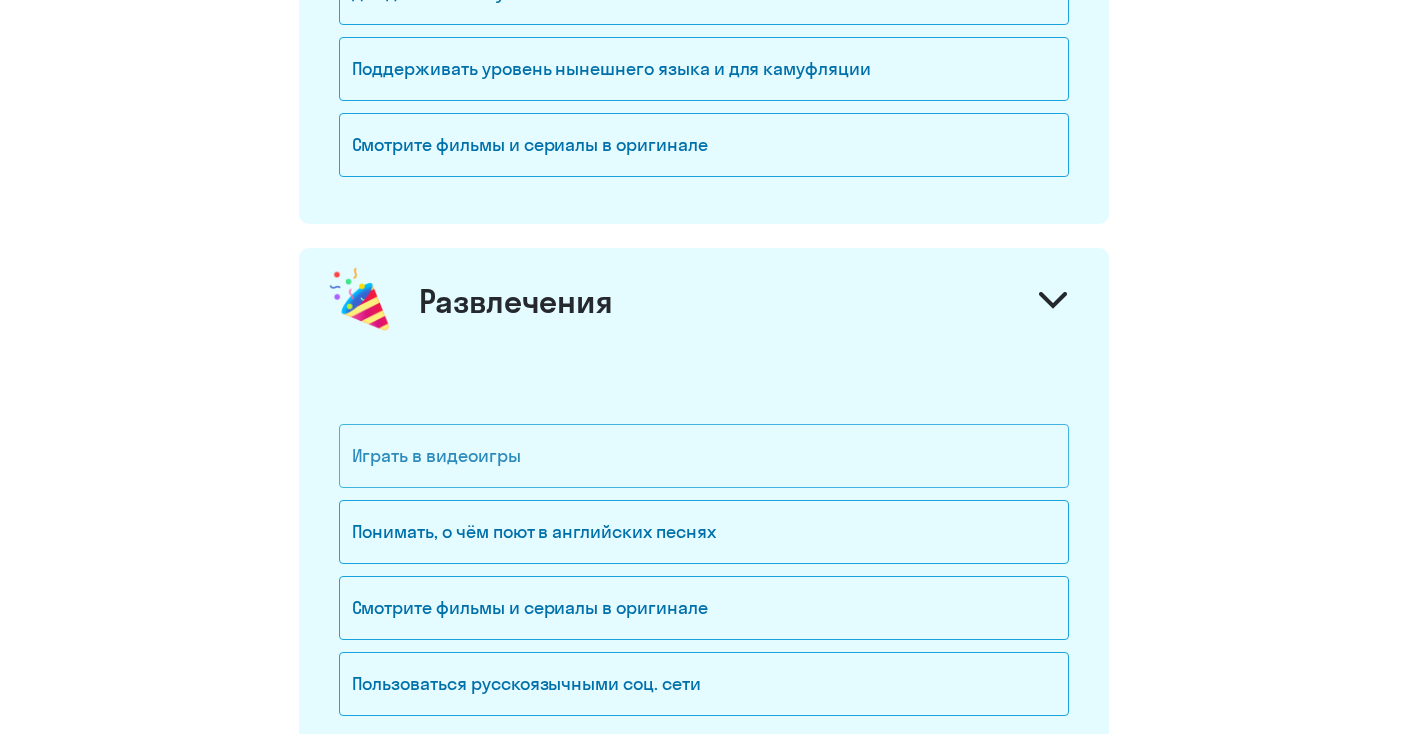 click on "Играть в видеоигры" 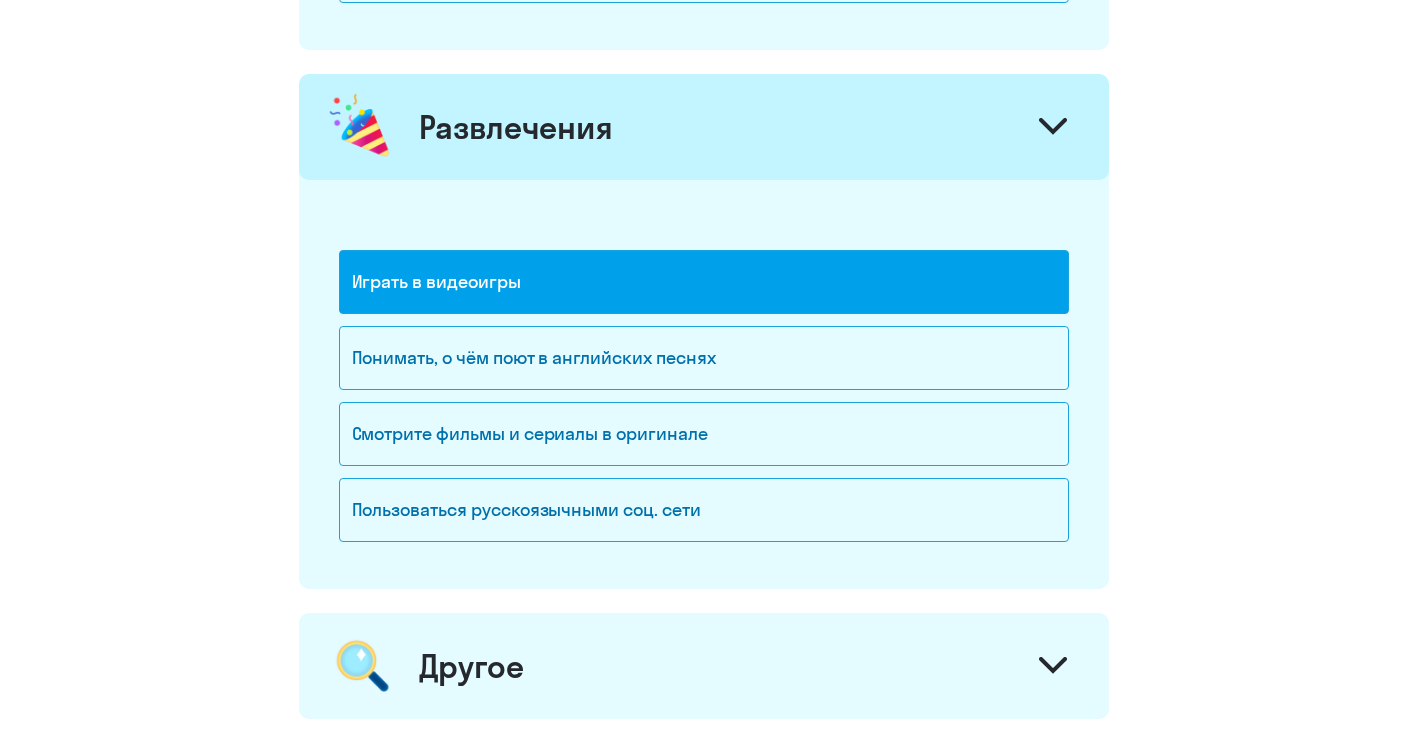 click on "Смотрите фильмы и сериалы в оригинале" 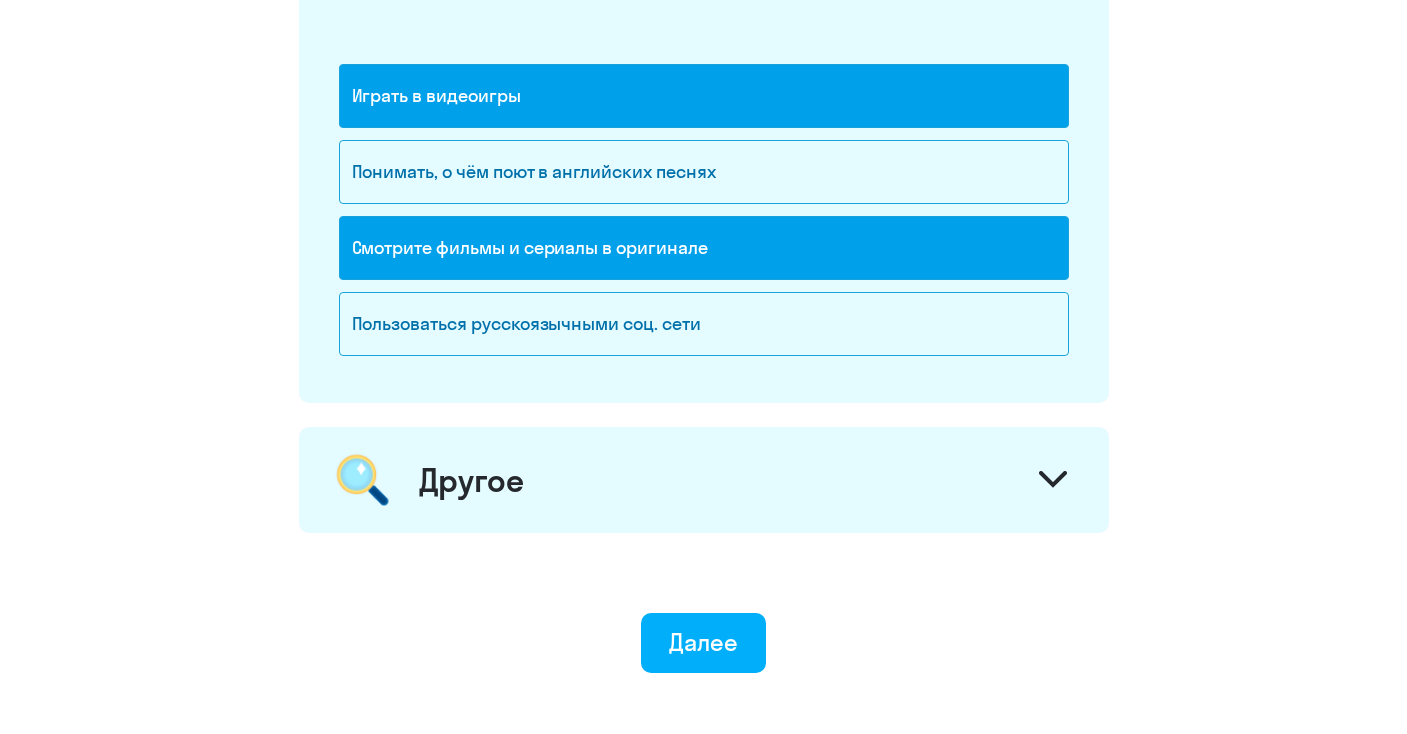 scroll, scrollTop: 2886, scrollLeft: 0, axis: vertical 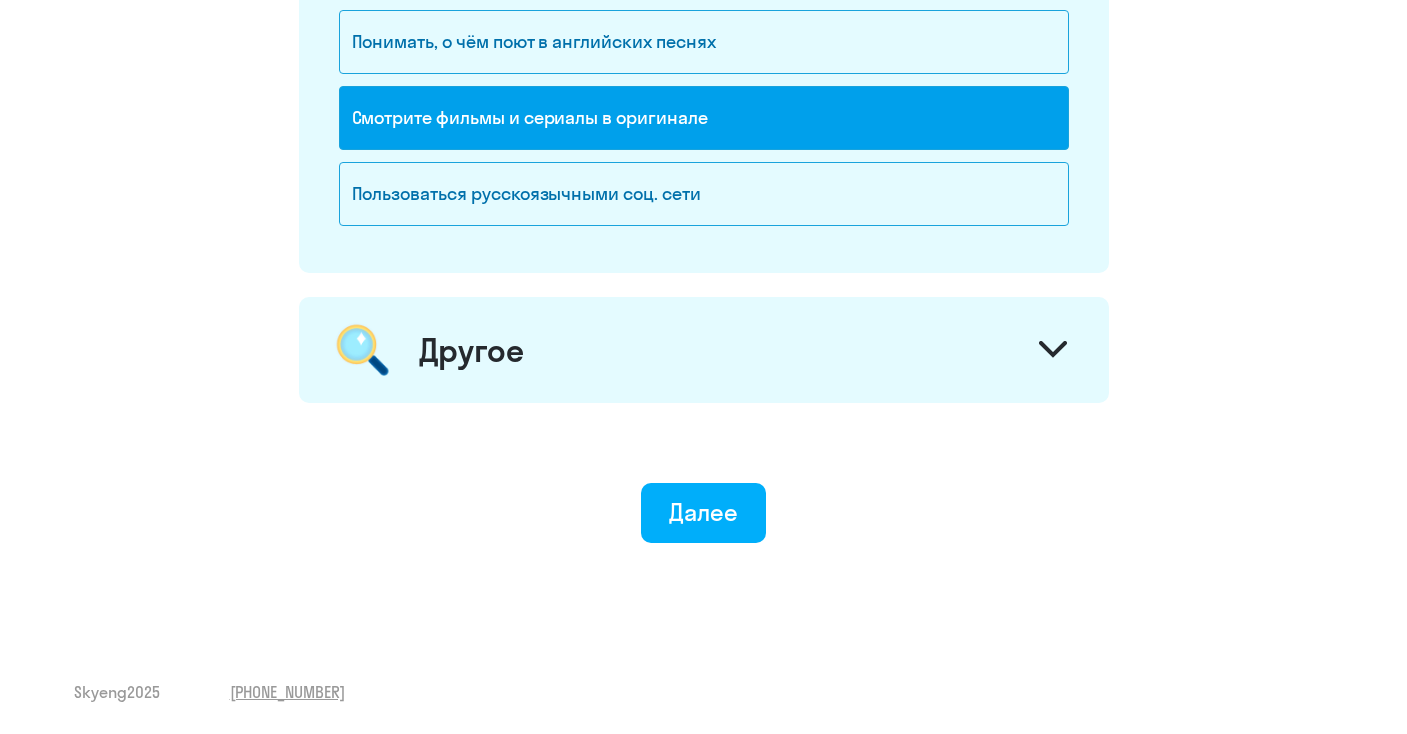 click on "Другое" 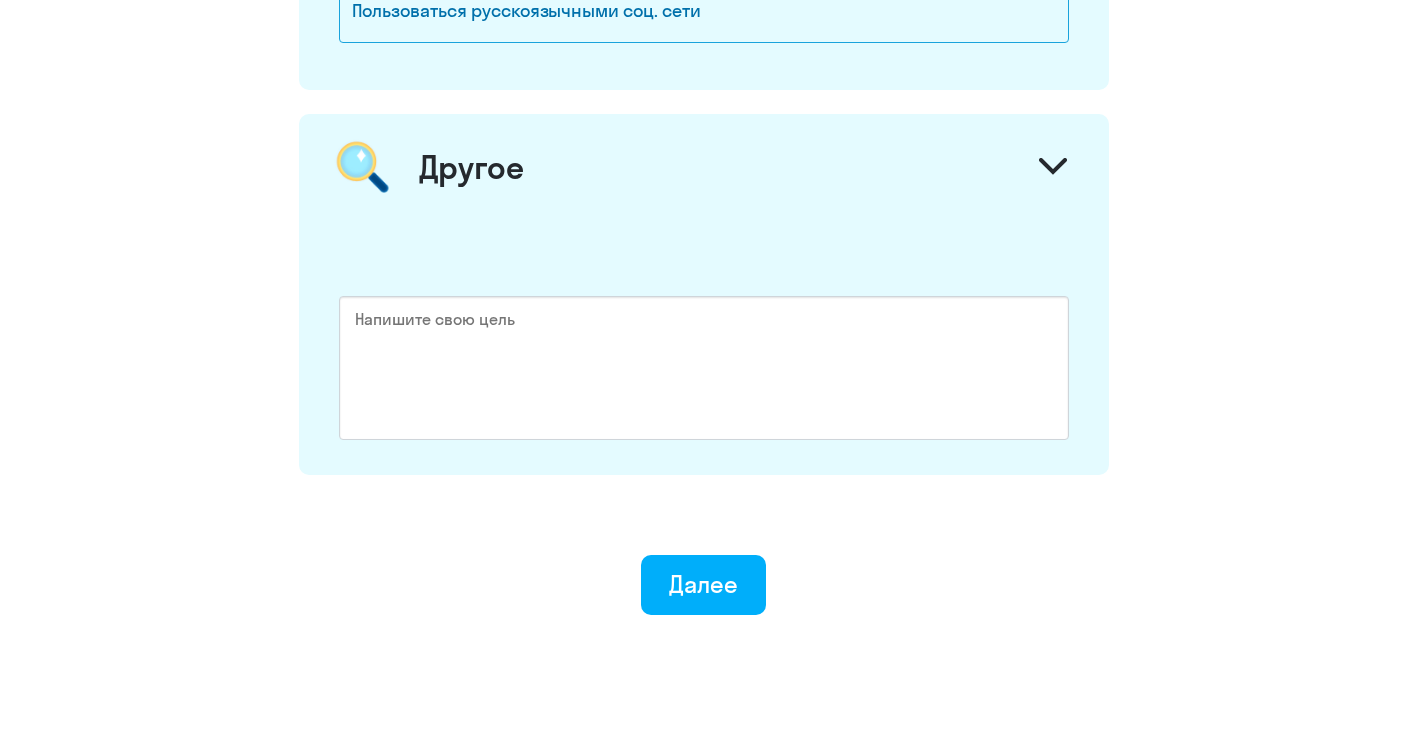 scroll, scrollTop: 3141, scrollLeft: 0, axis: vertical 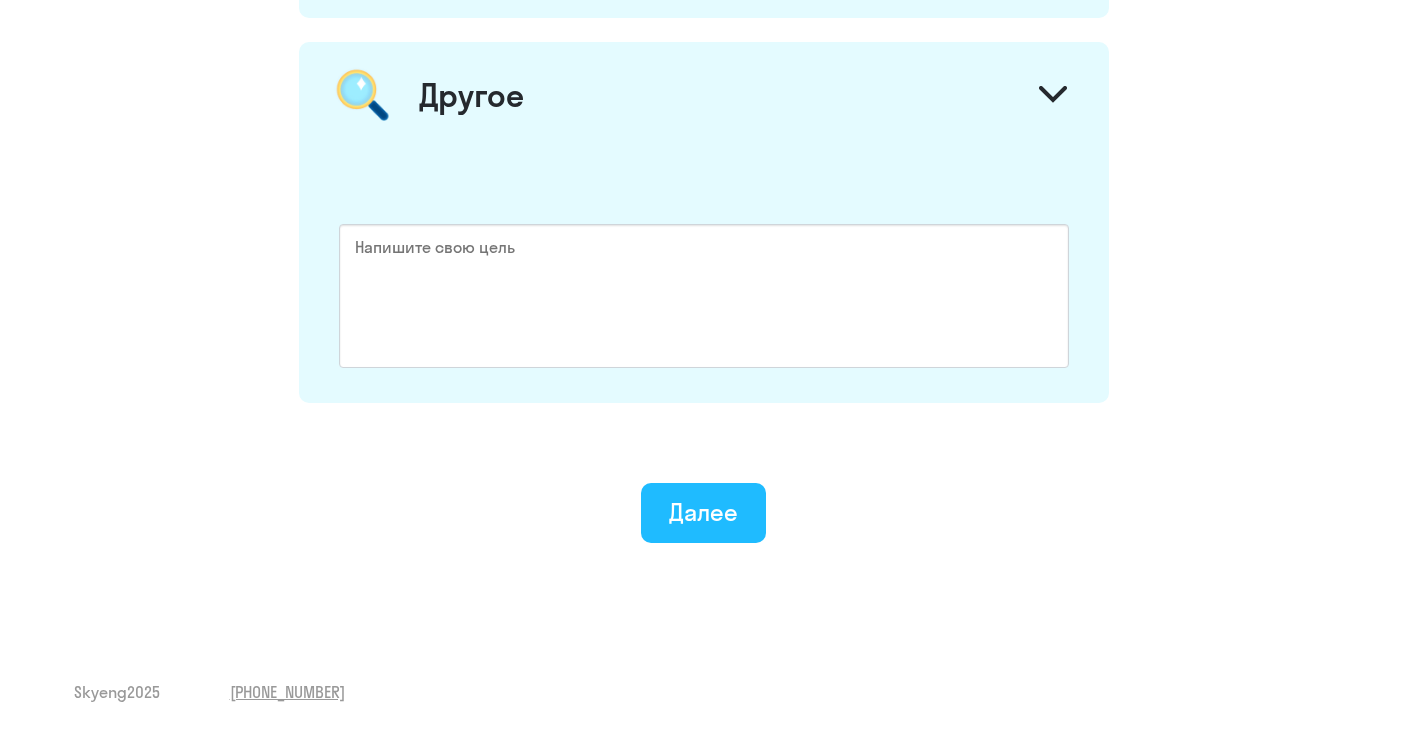 click on "Далее" 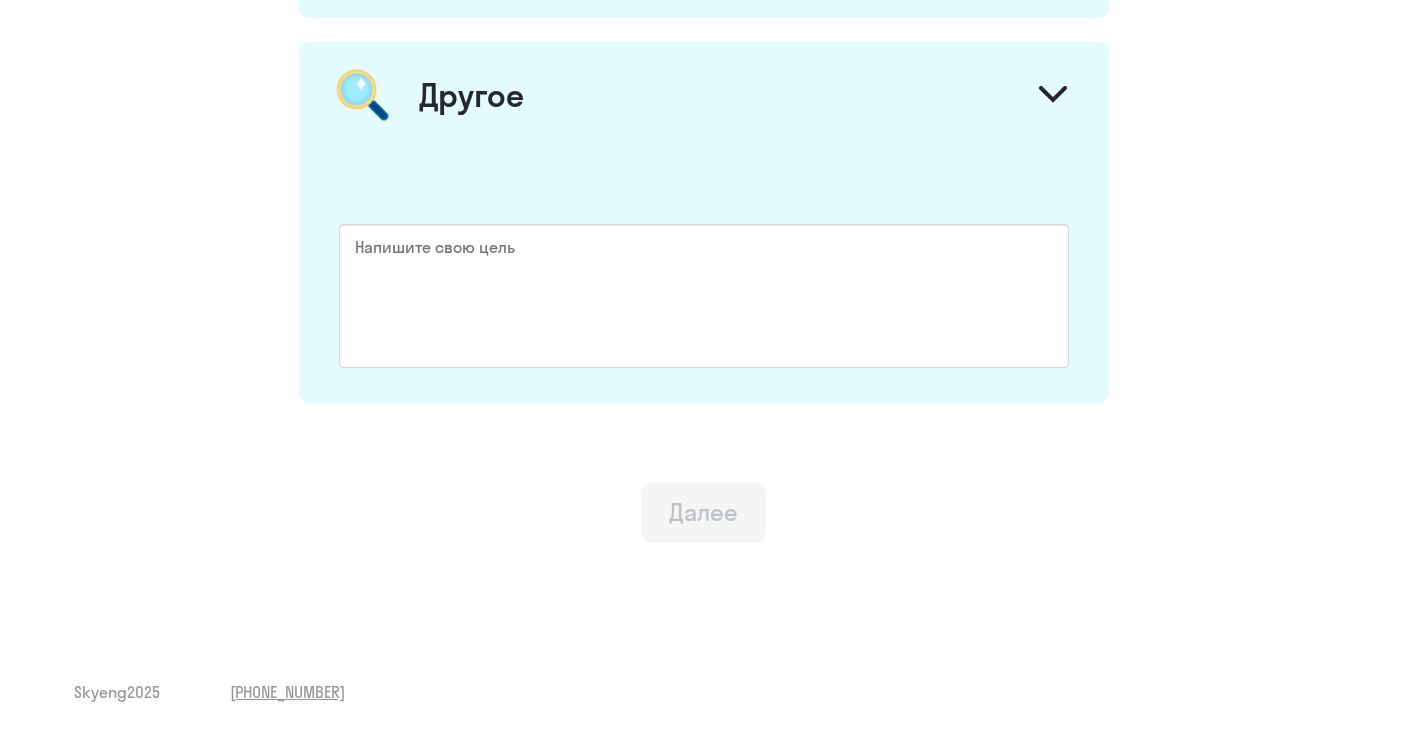 scroll, scrollTop: 0, scrollLeft: 0, axis: both 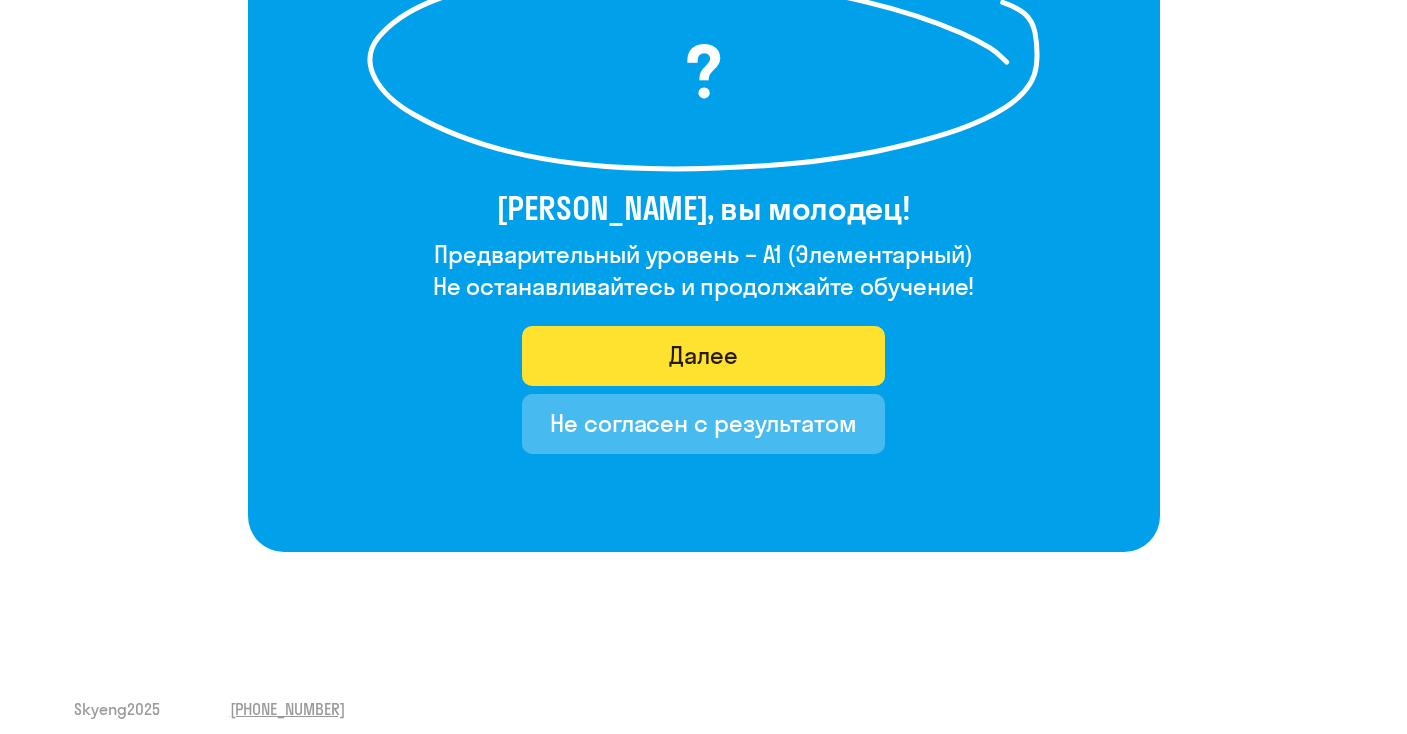 click on "Далее" 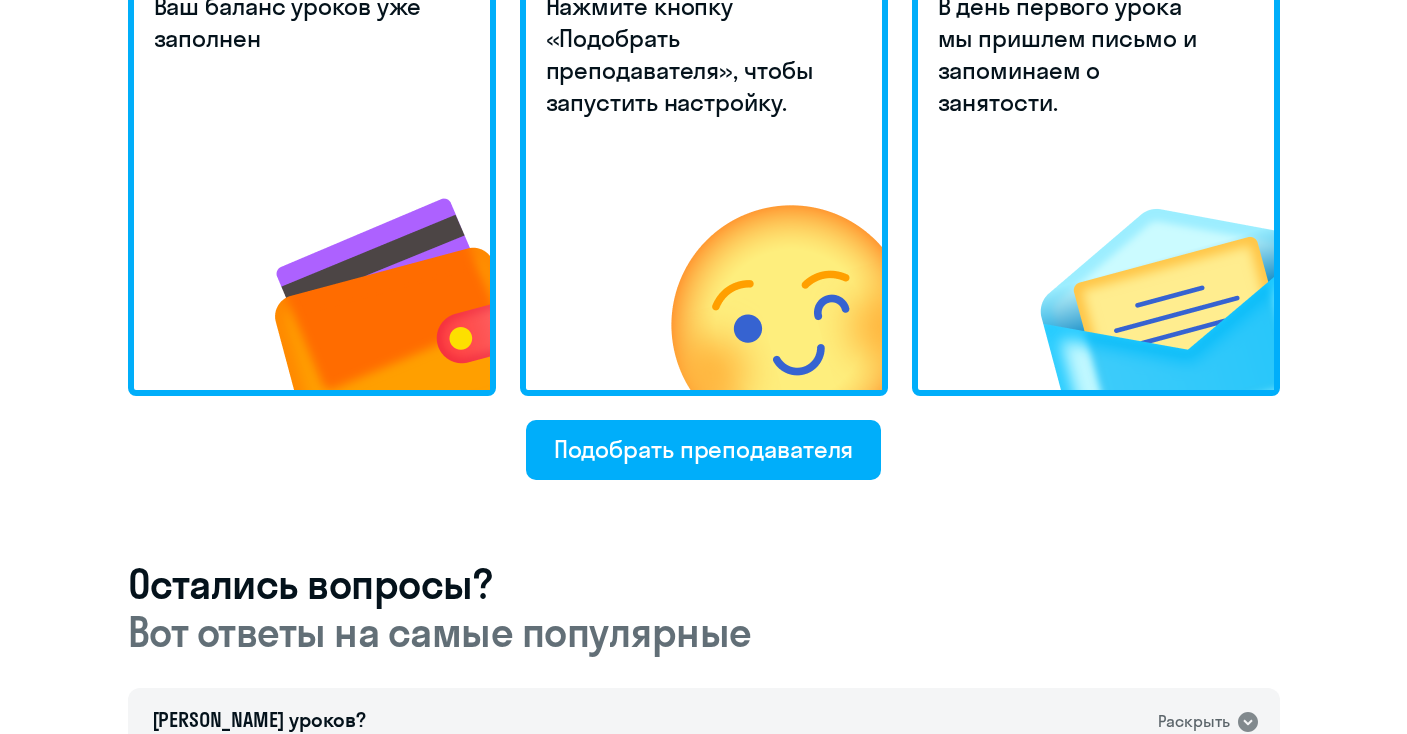 scroll, scrollTop: 666, scrollLeft: 0, axis: vertical 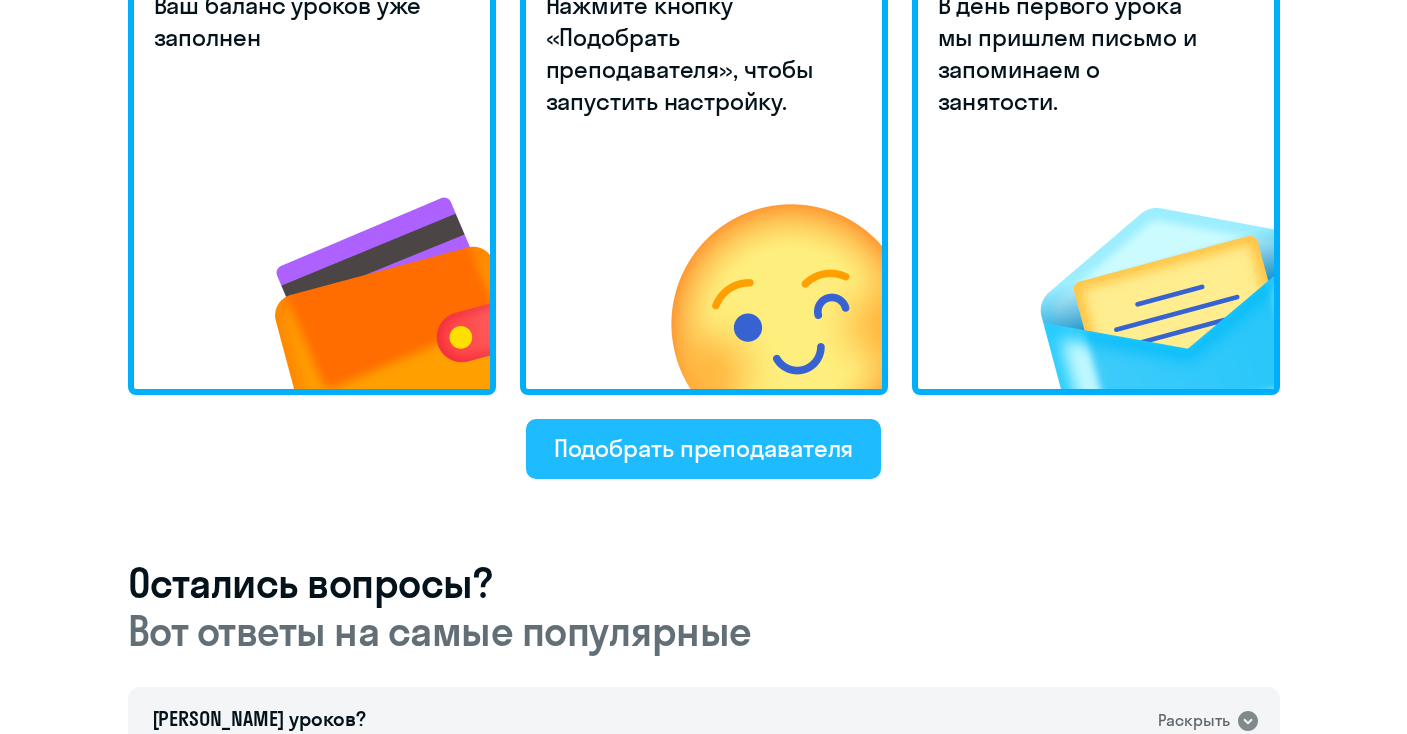 click on "Подобрать преподавателя" 